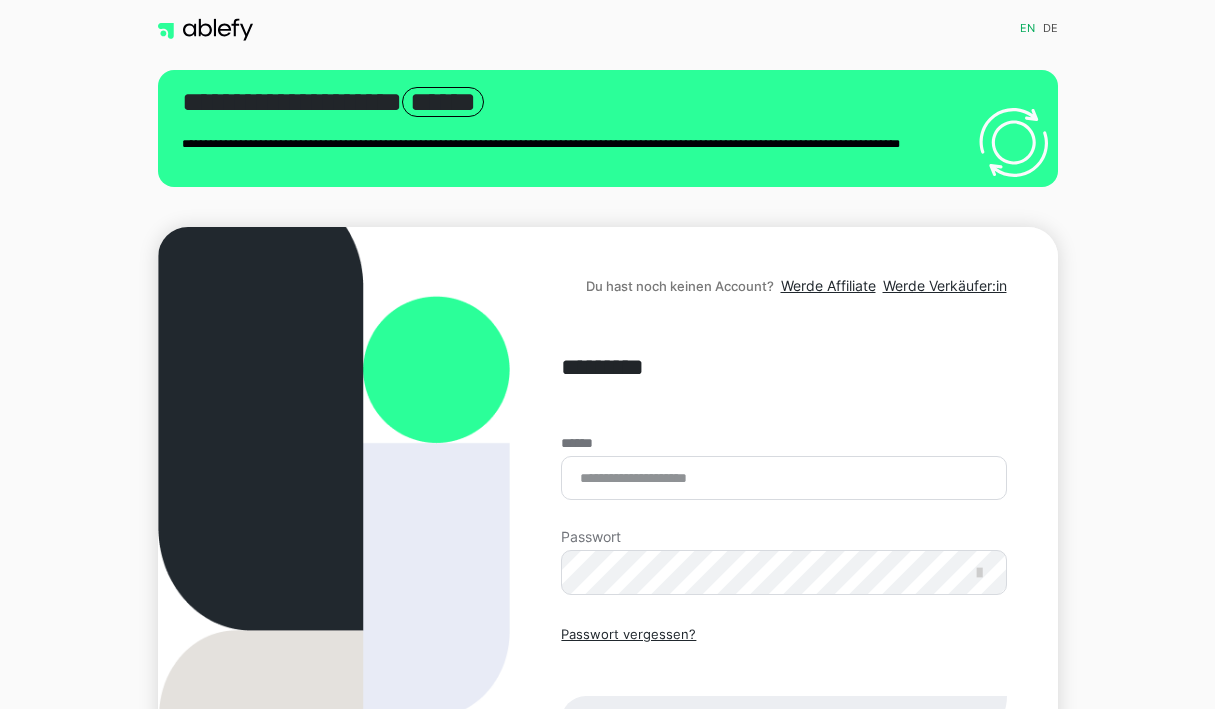 scroll, scrollTop: 0, scrollLeft: 0, axis: both 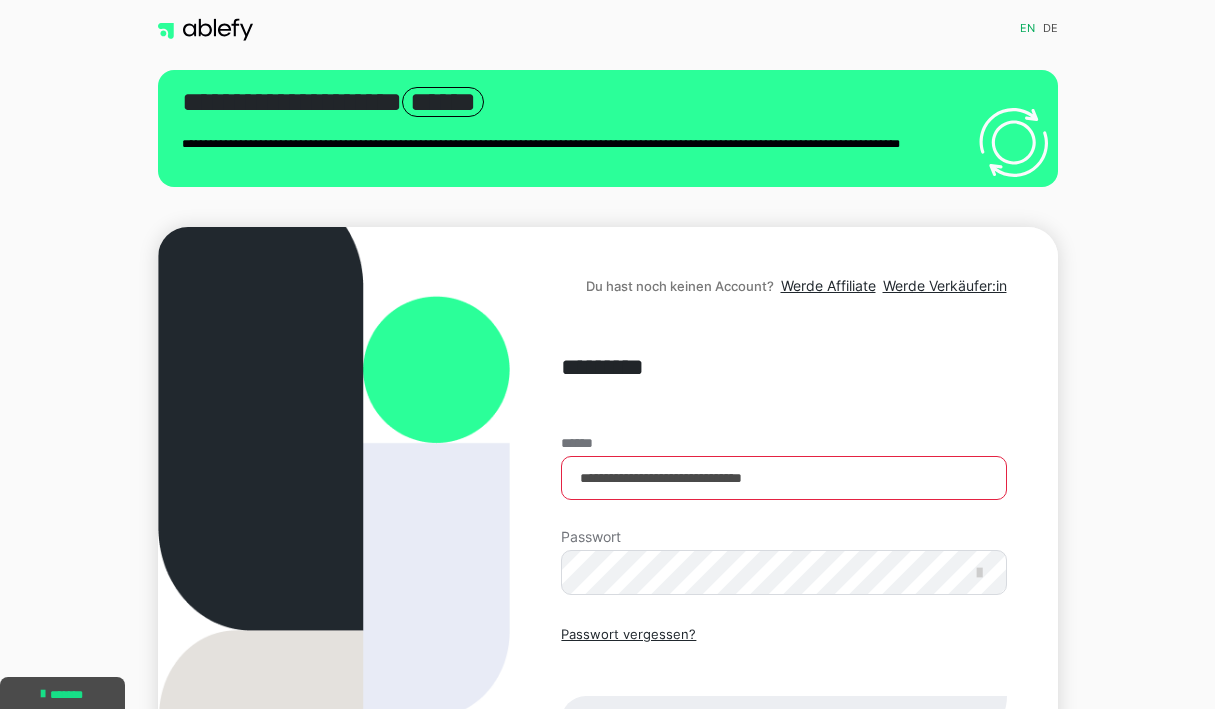 type on "**********" 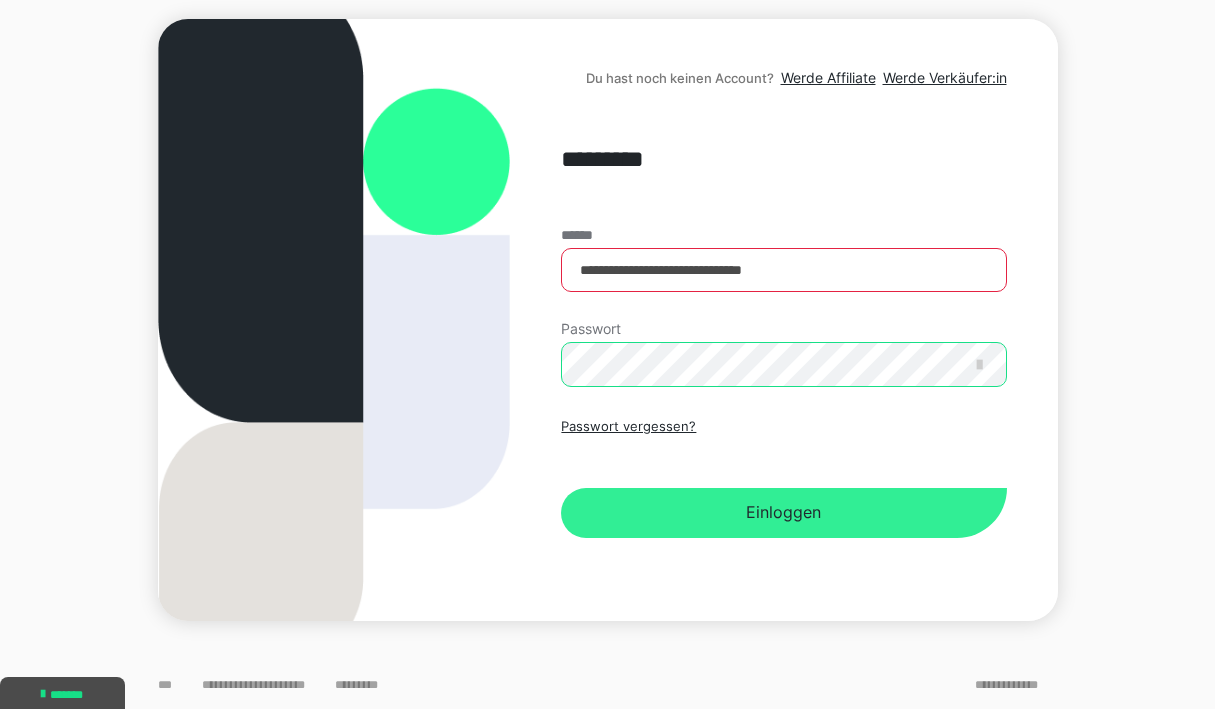 scroll, scrollTop: 208, scrollLeft: 0, axis: vertical 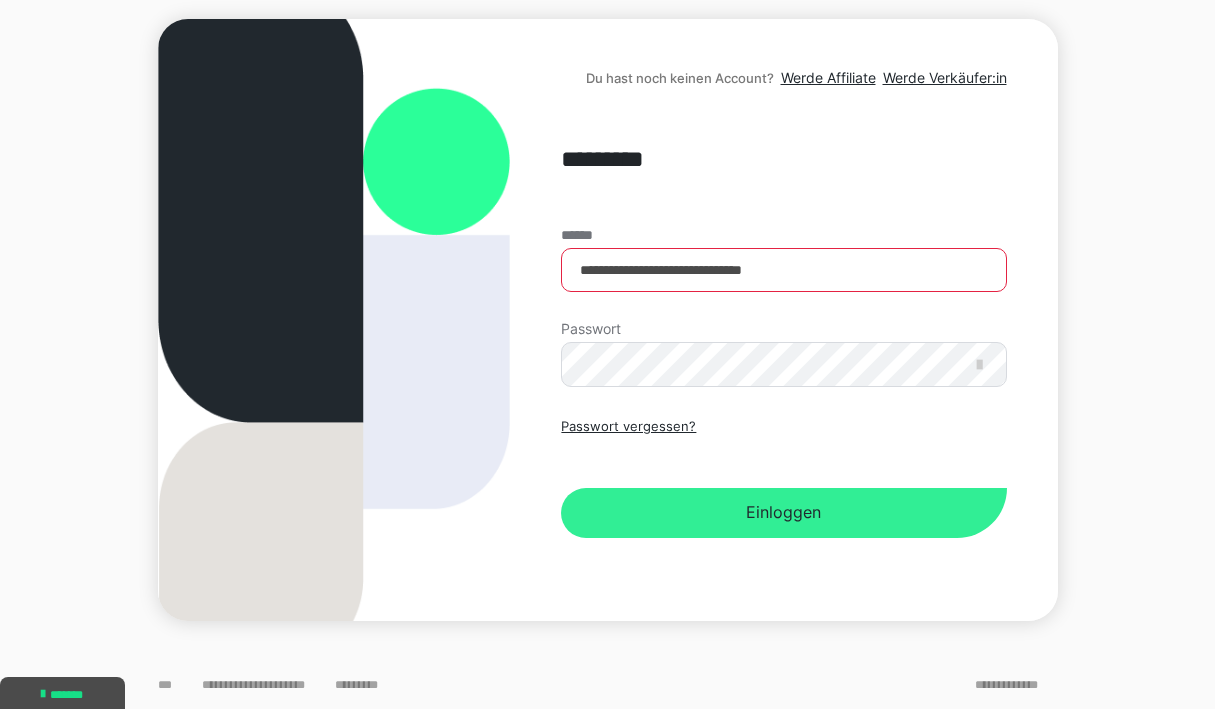 click on "Einloggen" at bounding box center [783, 513] 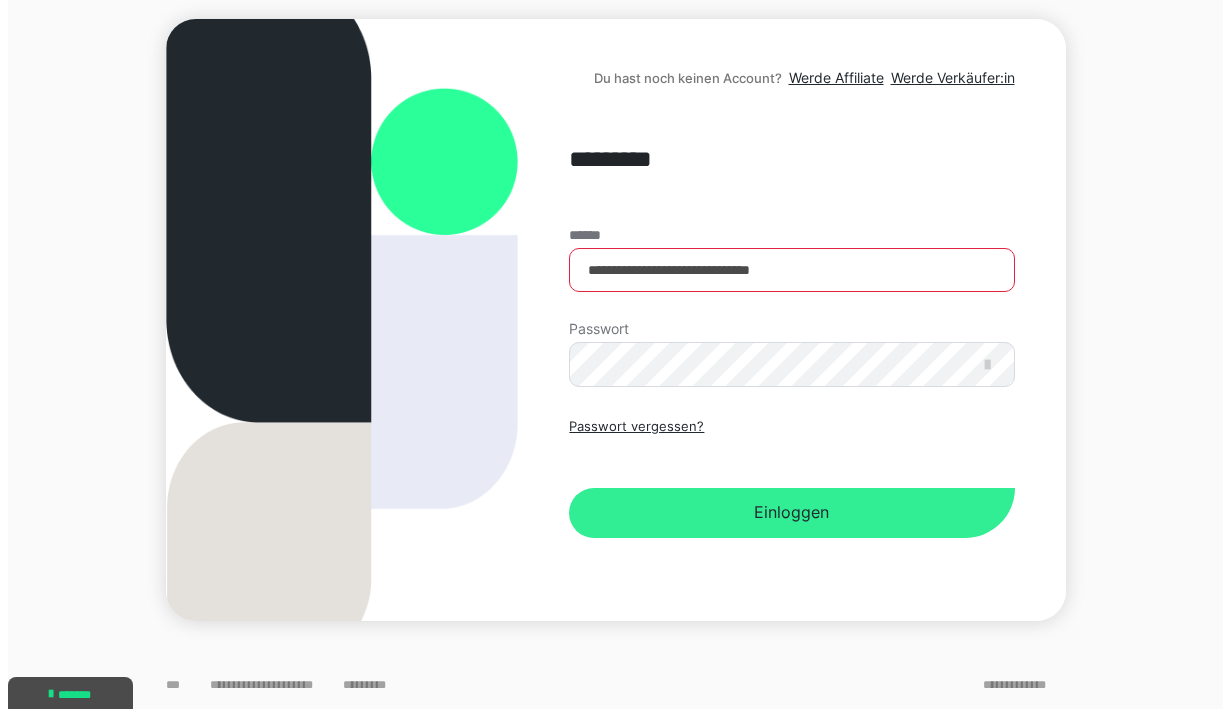 scroll, scrollTop: 0, scrollLeft: 0, axis: both 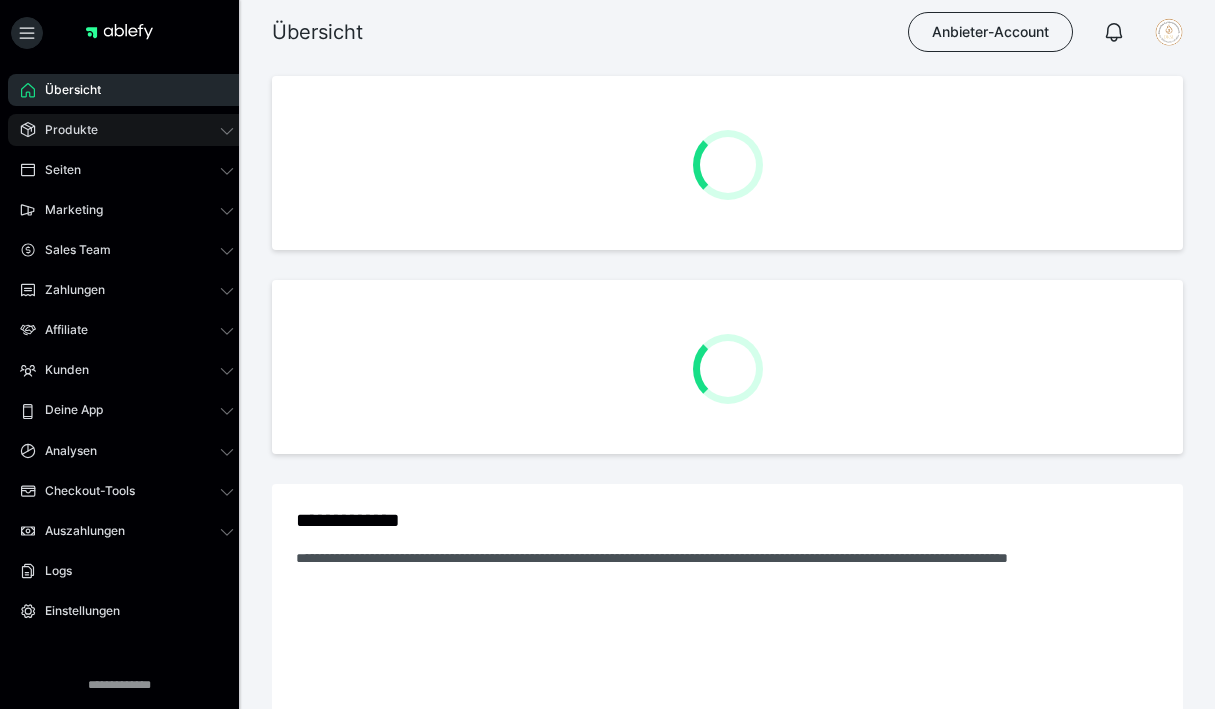 click on "Produkte" at bounding box center [64, 130] 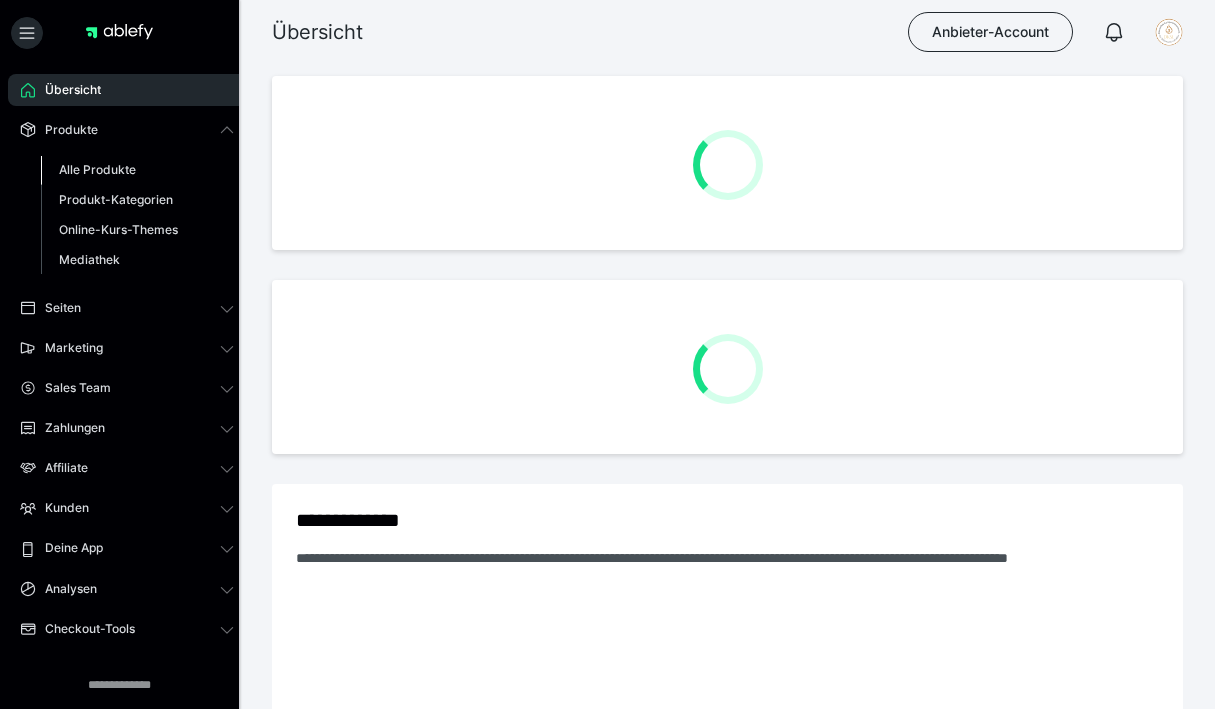 click on "Alle Produkte" at bounding box center [97, 169] 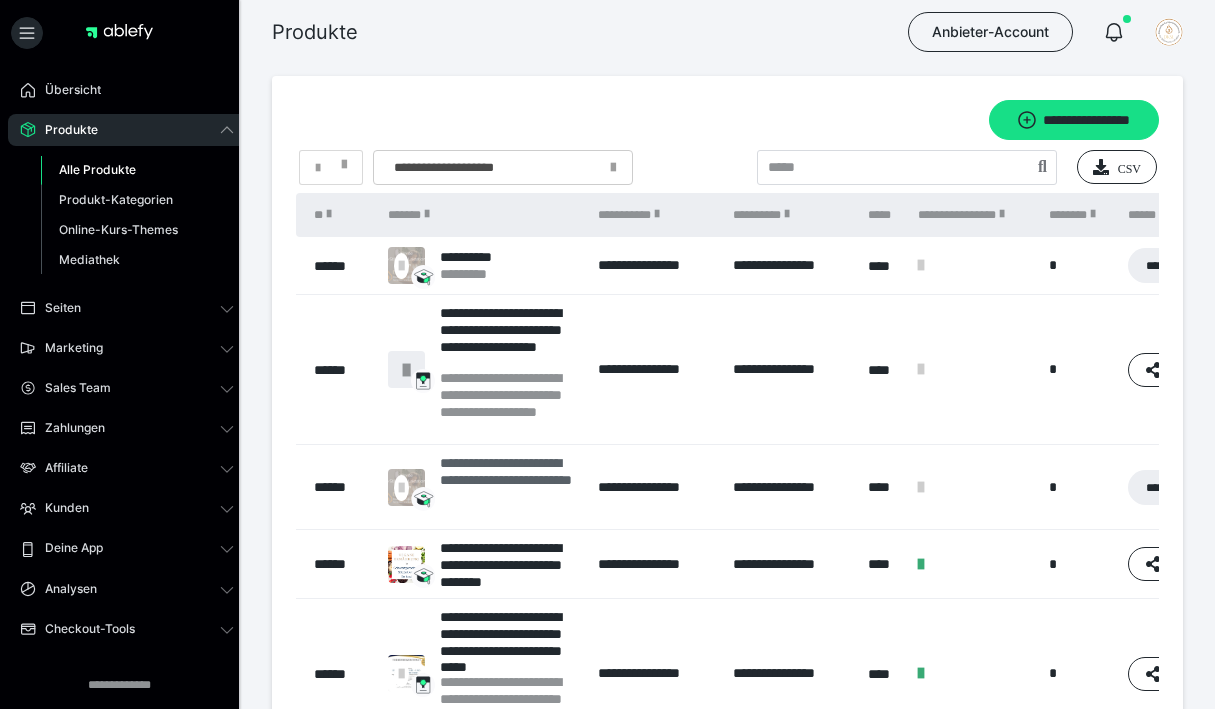 click on "**********" at bounding box center [509, 487] 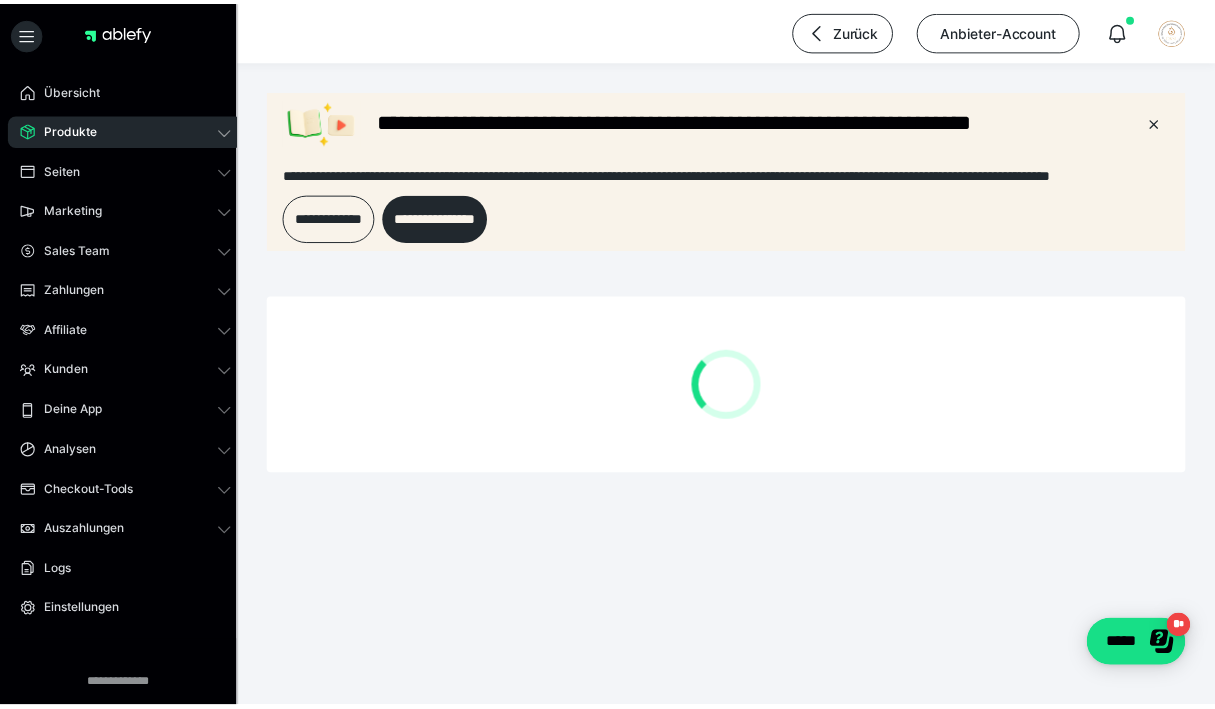 scroll, scrollTop: 0, scrollLeft: 0, axis: both 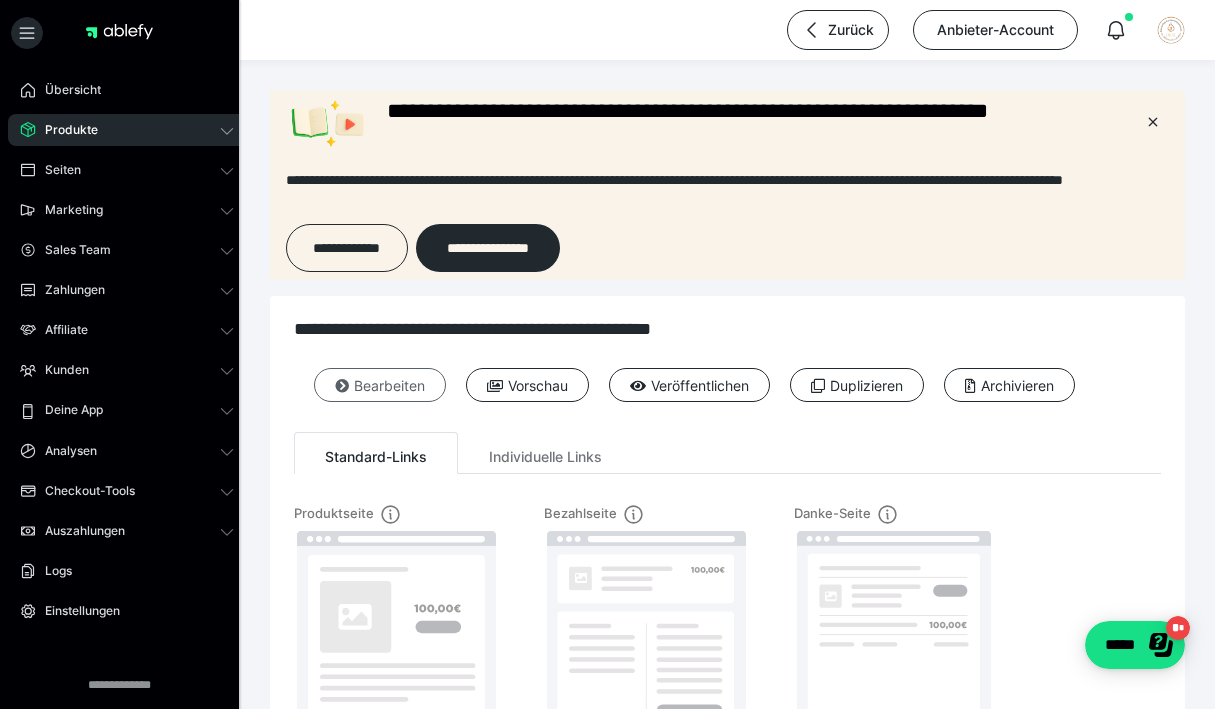 click on "Bearbeiten" at bounding box center [380, 385] 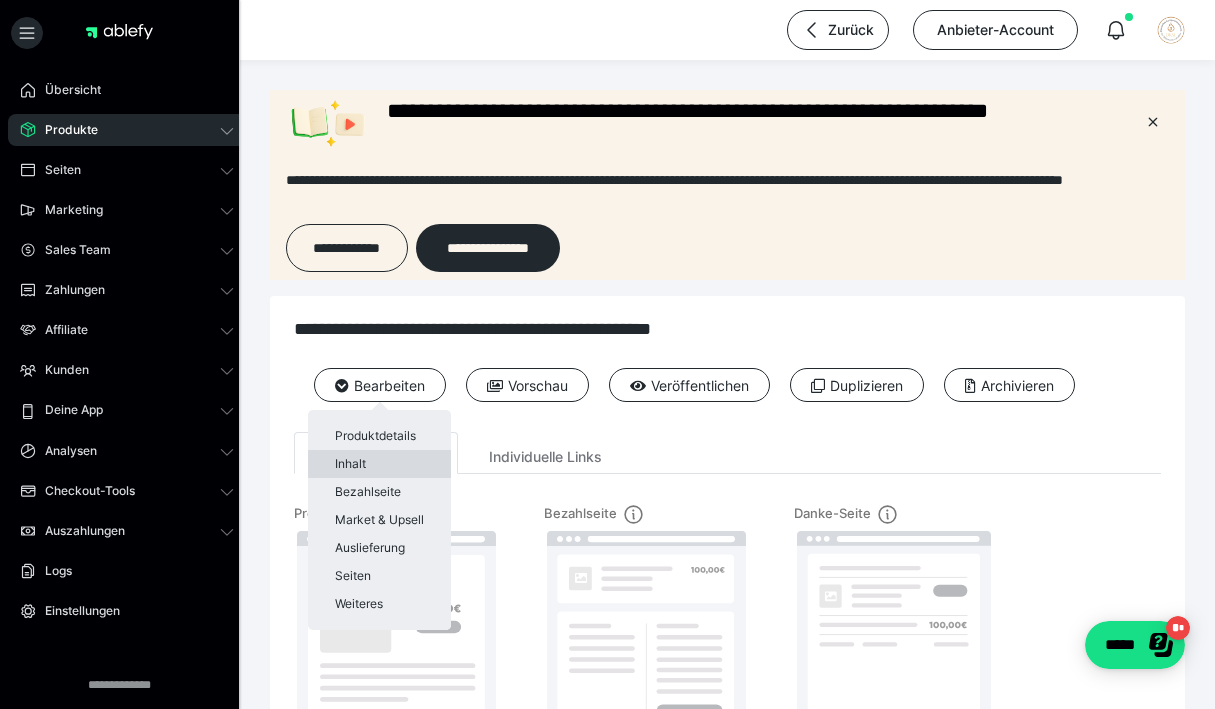 click on "Inhalt" at bounding box center (379, 464) 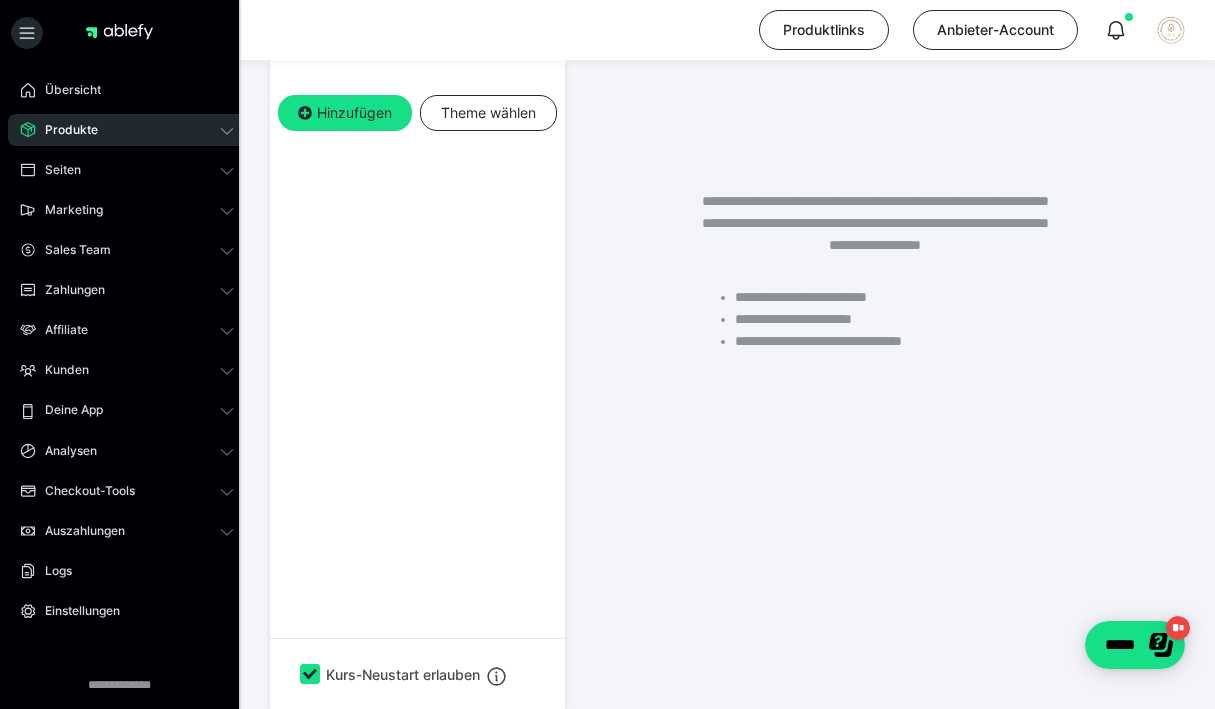scroll, scrollTop: 297, scrollLeft: 0, axis: vertical 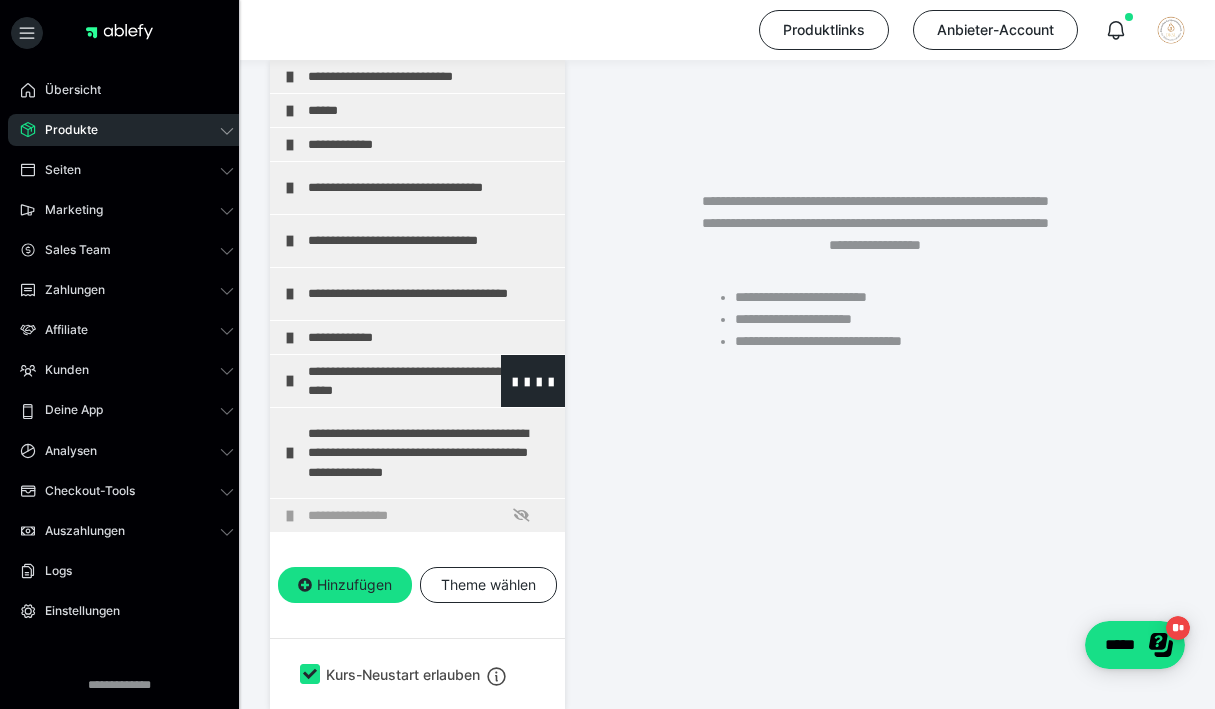 click on "**********" at bounding box center [423, 381] 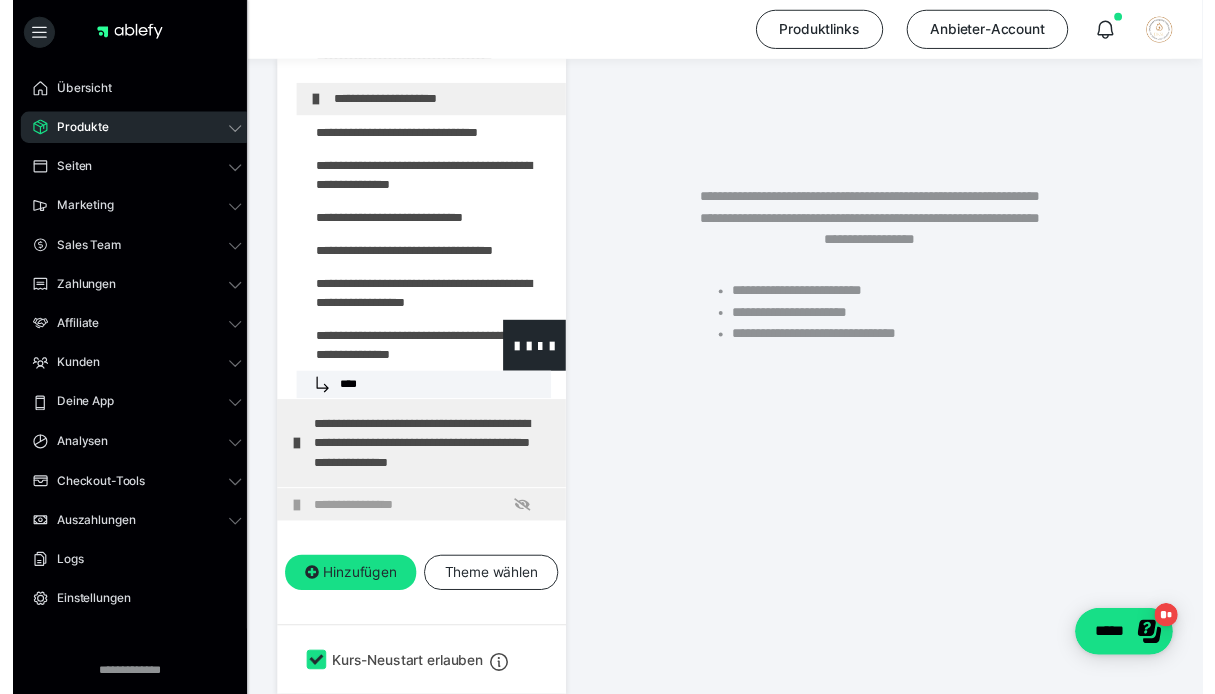 scroll, scrollTop: 958, scrollLeft: 0, axis: vertical 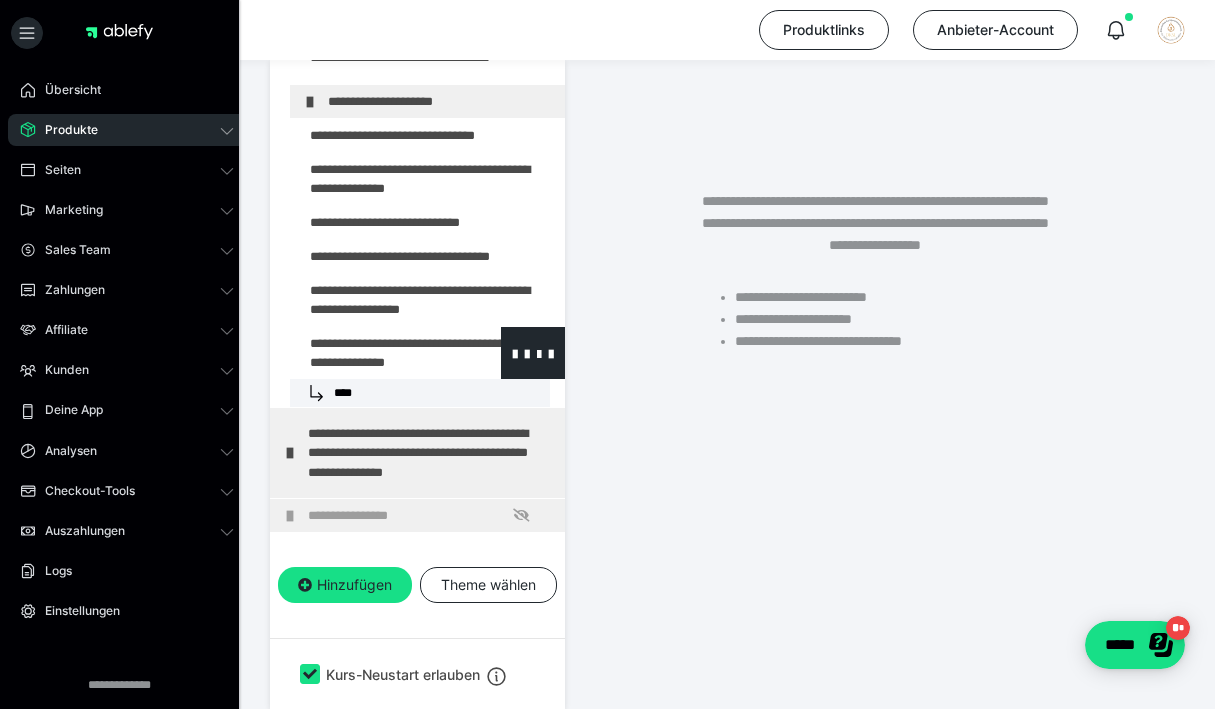 click at bounding box center [375, 353] 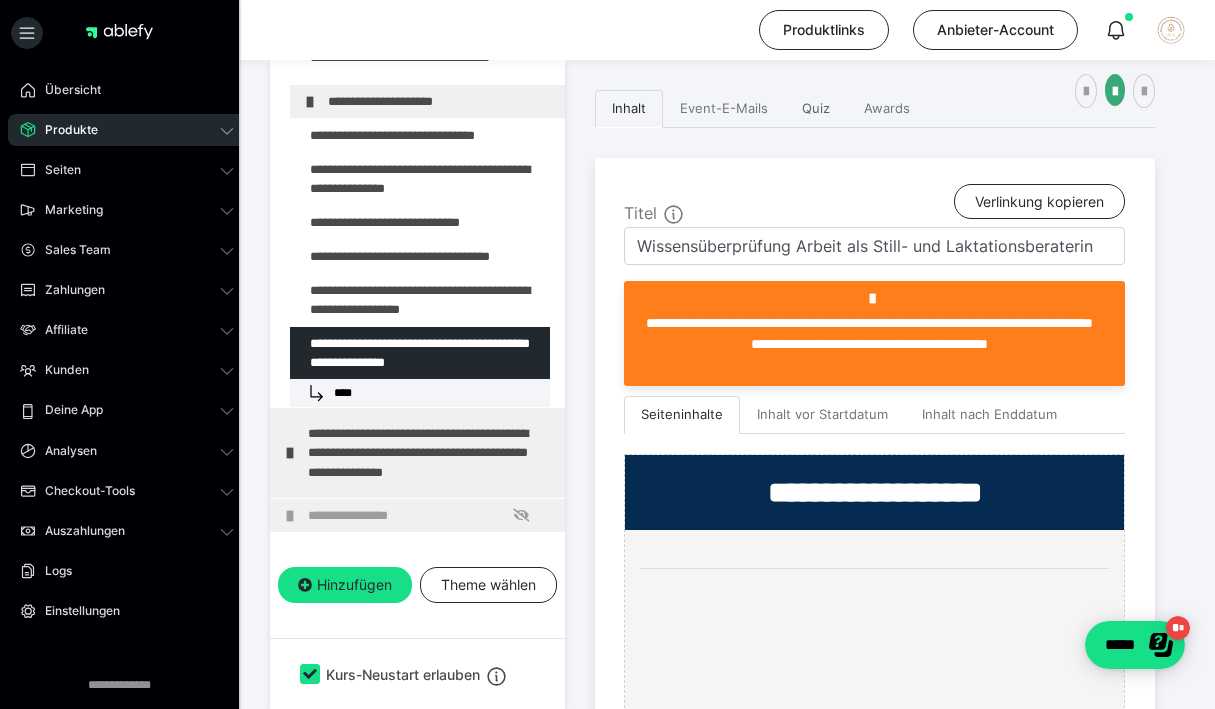 click on "Quiz" at bounding box center [816, 109] 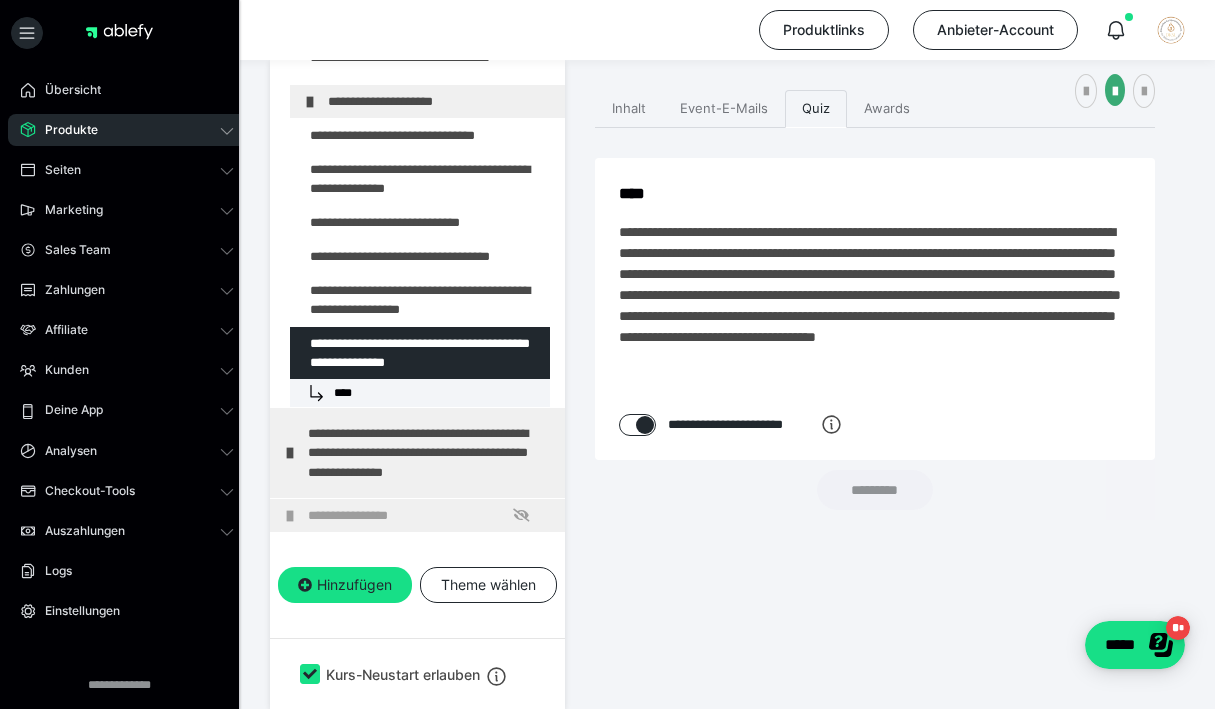 checkbox on "****" 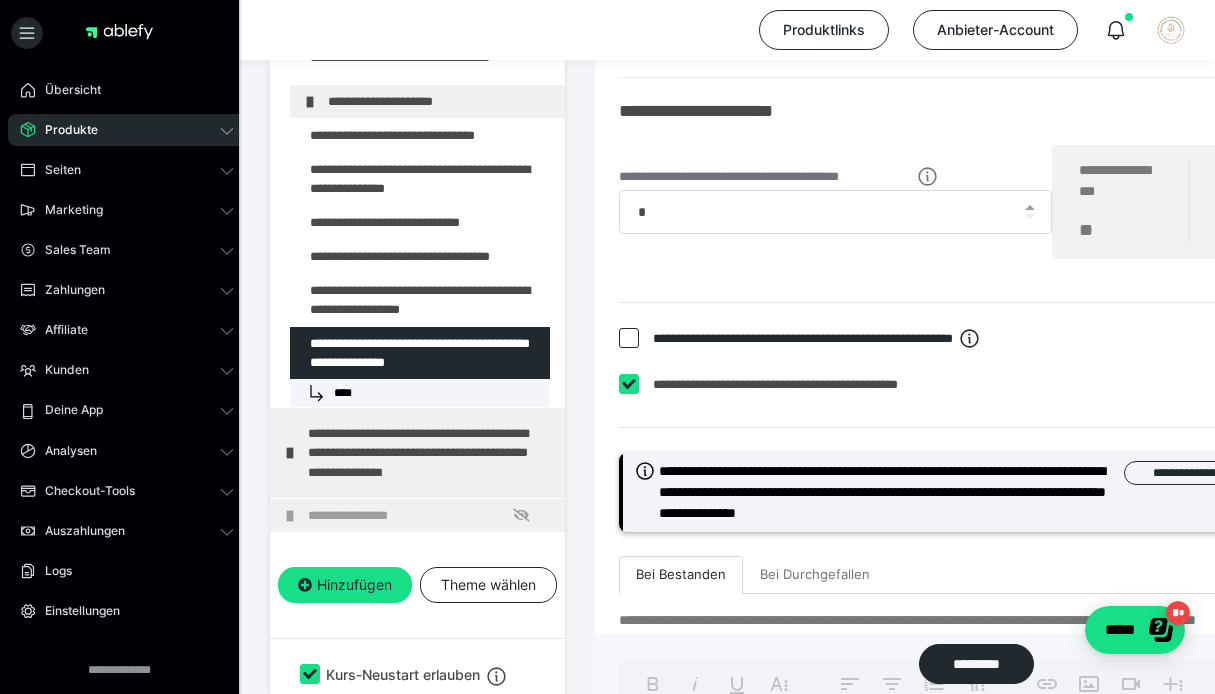 scroll, scrollTop: 10737, scrollLeft: 0, axis: vertical 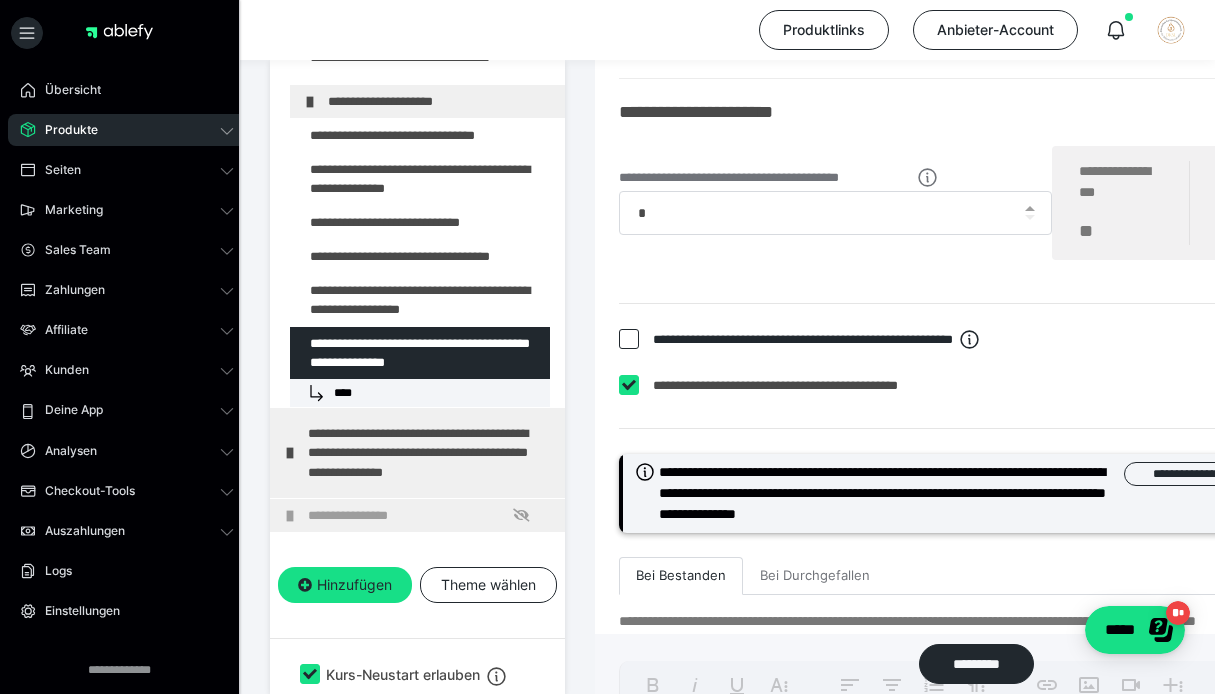 click at bounding box center (629, 339) 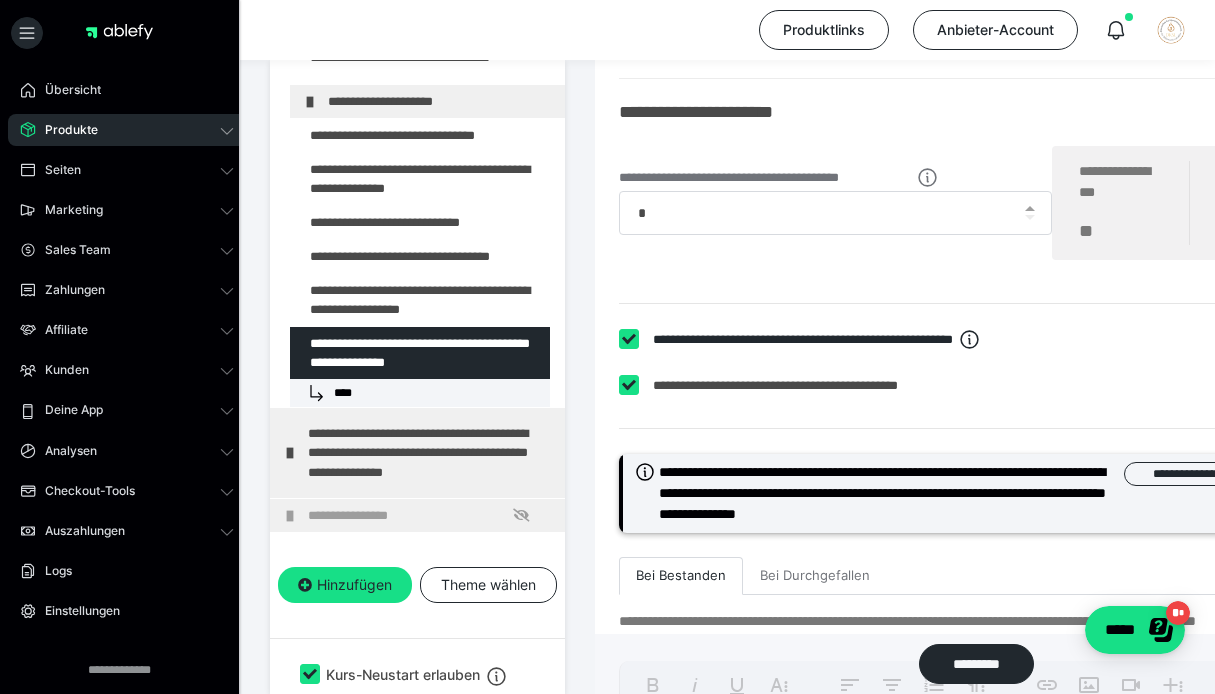 checkbox on "****" 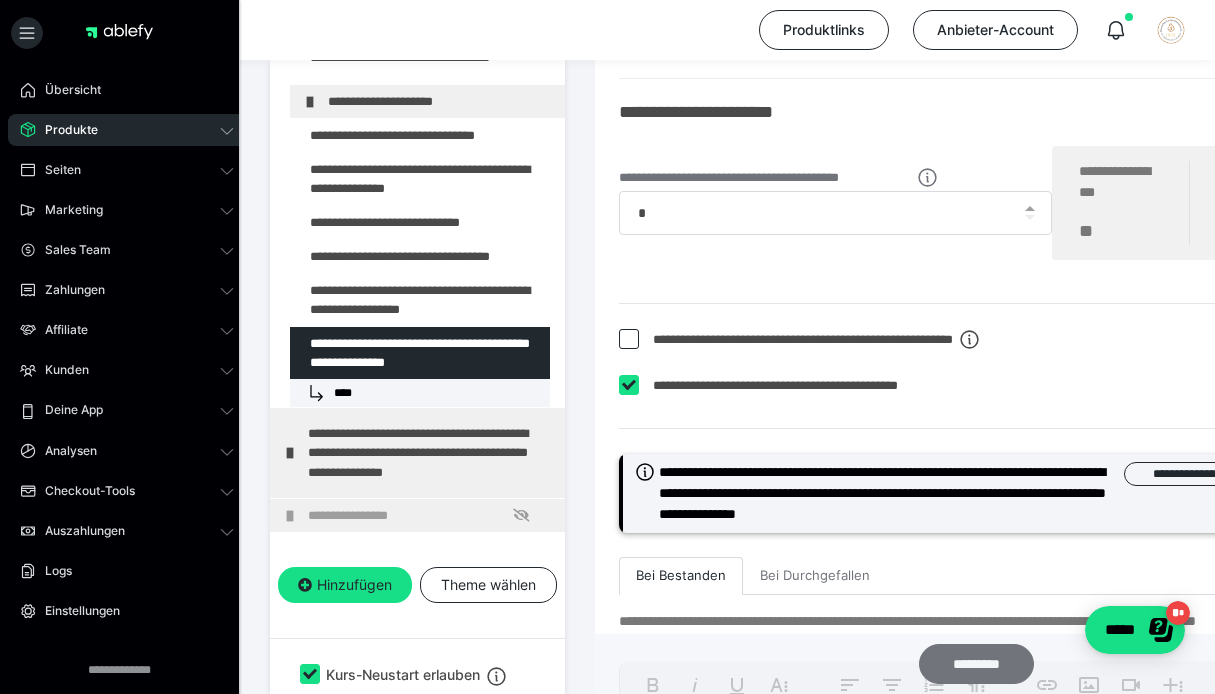 click on "*********" at bounding box center [977, 664] 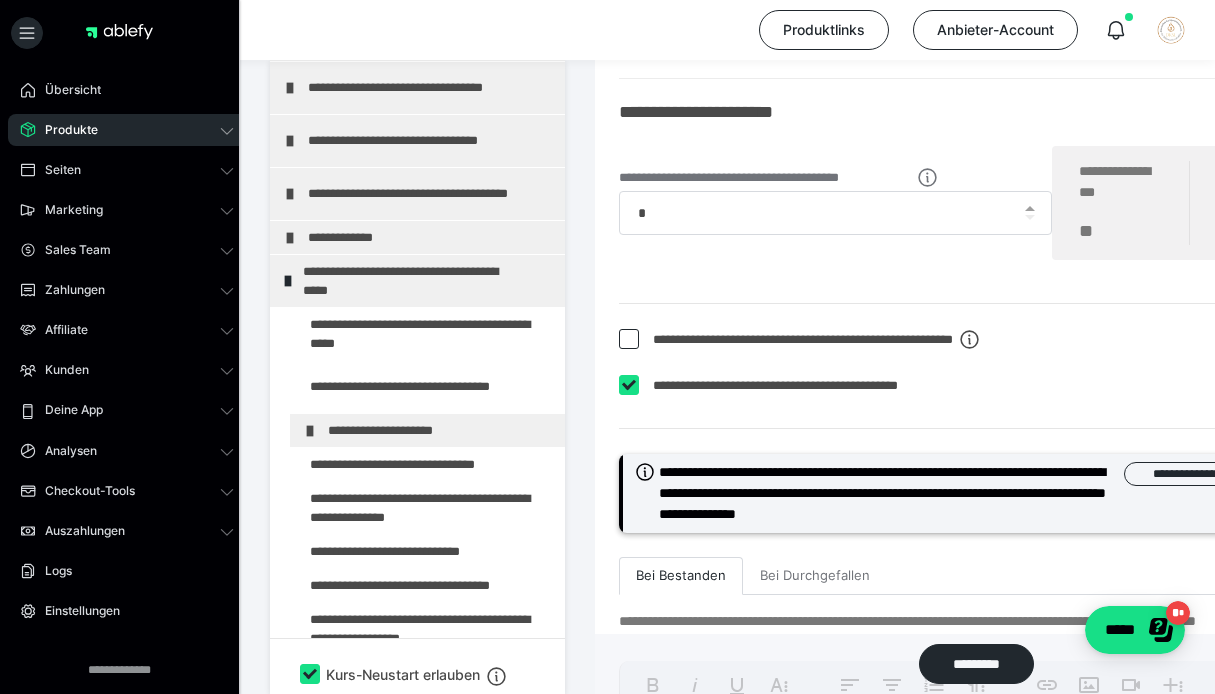 scroll, scrollTop: 543, scrollLeft: 0, axis: vertical 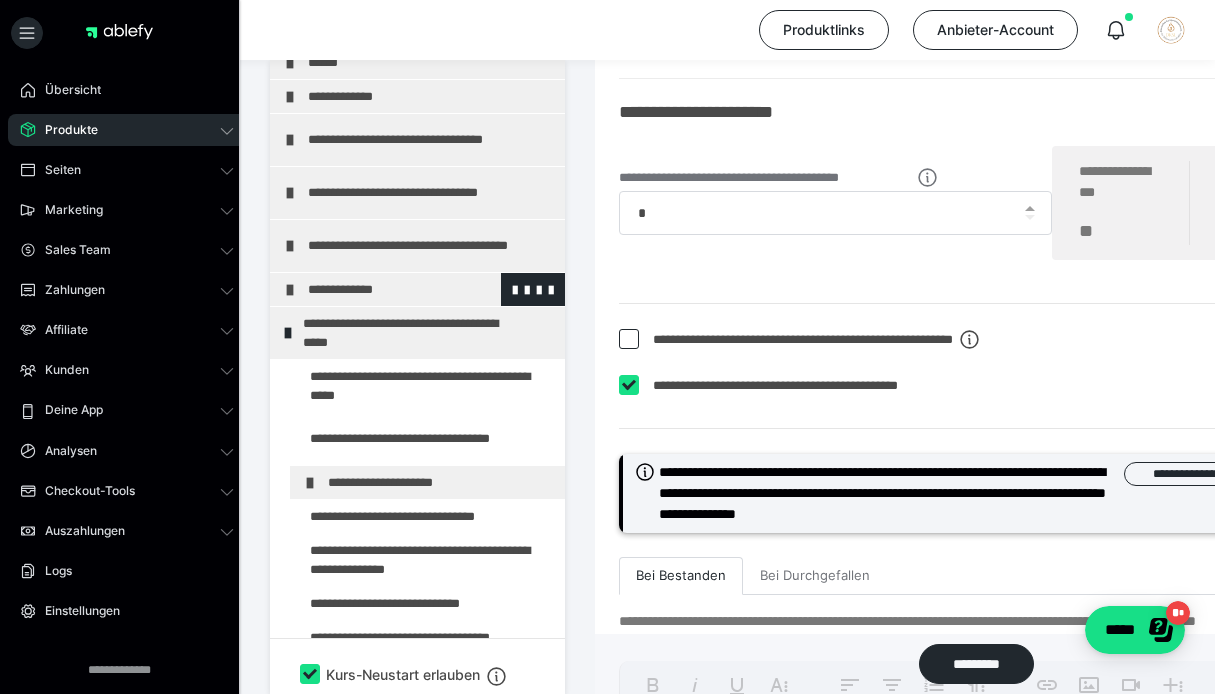 click on "**********" at bounding box center (423, 289) 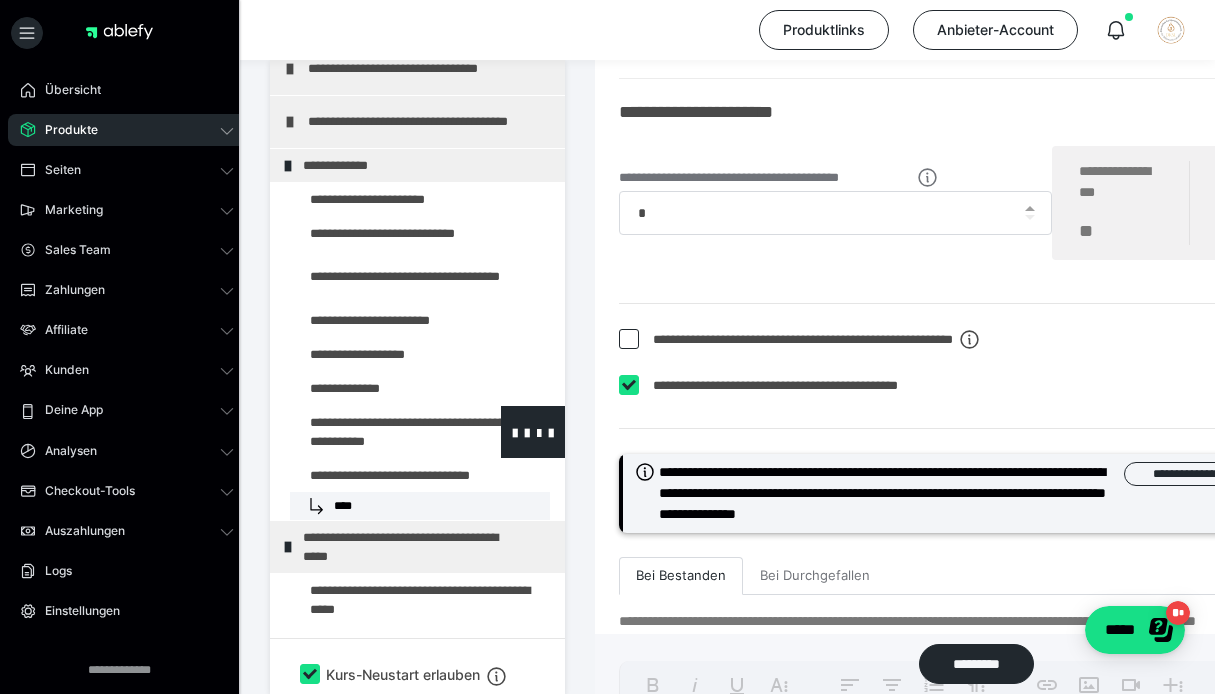 scroll, scrollTop: 674, scrollLeft: 0, axis: vertical 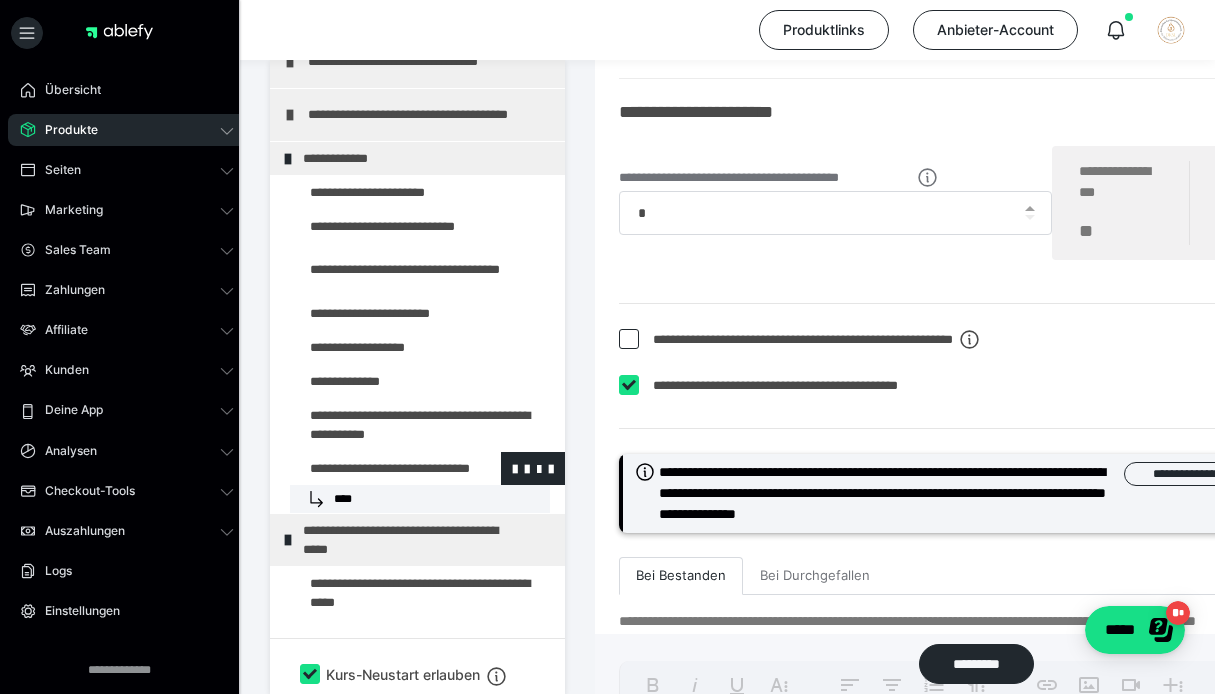click at bounding box center (375, 468) 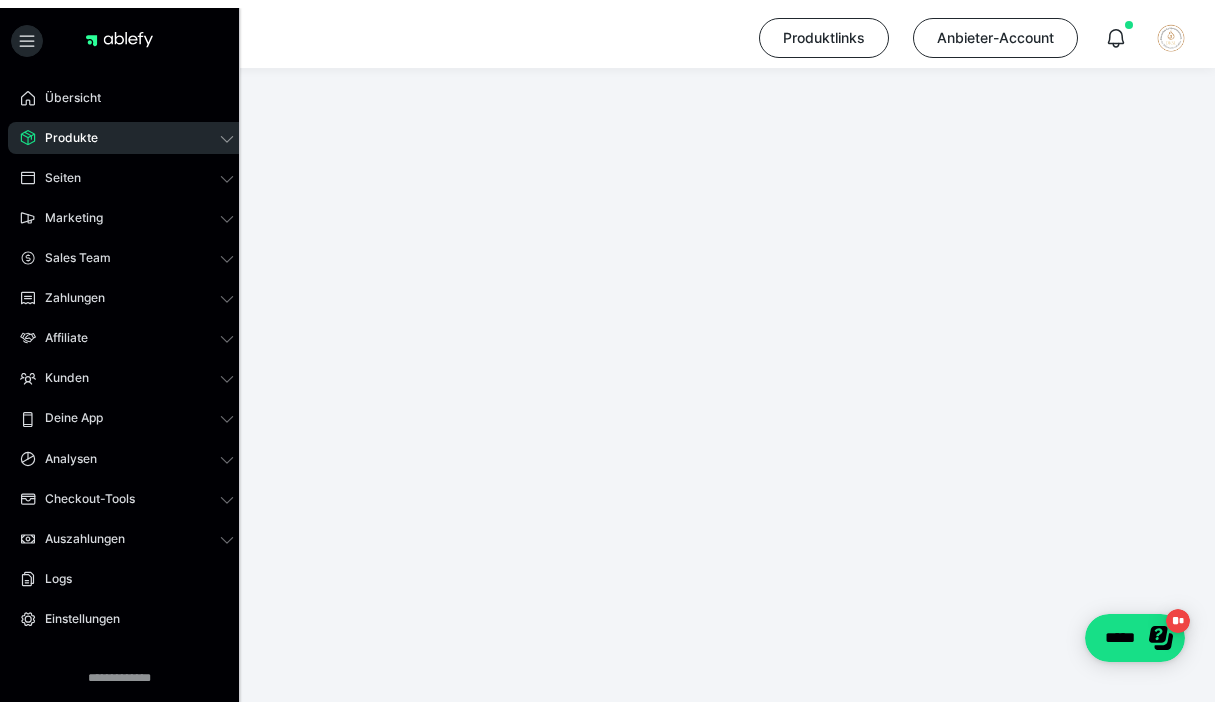scroll, scrollTop: 297, scrollLeft: 0, axis: vertical 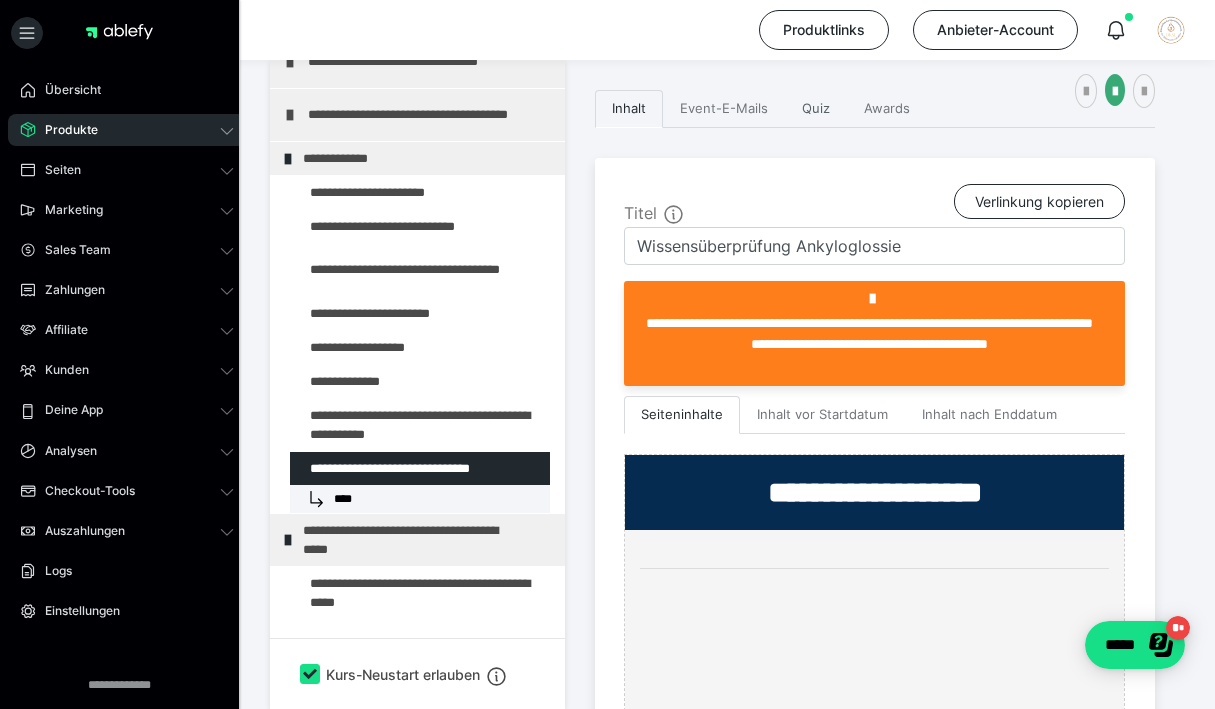 click on "Quiz" at bounding box center [816, 109] 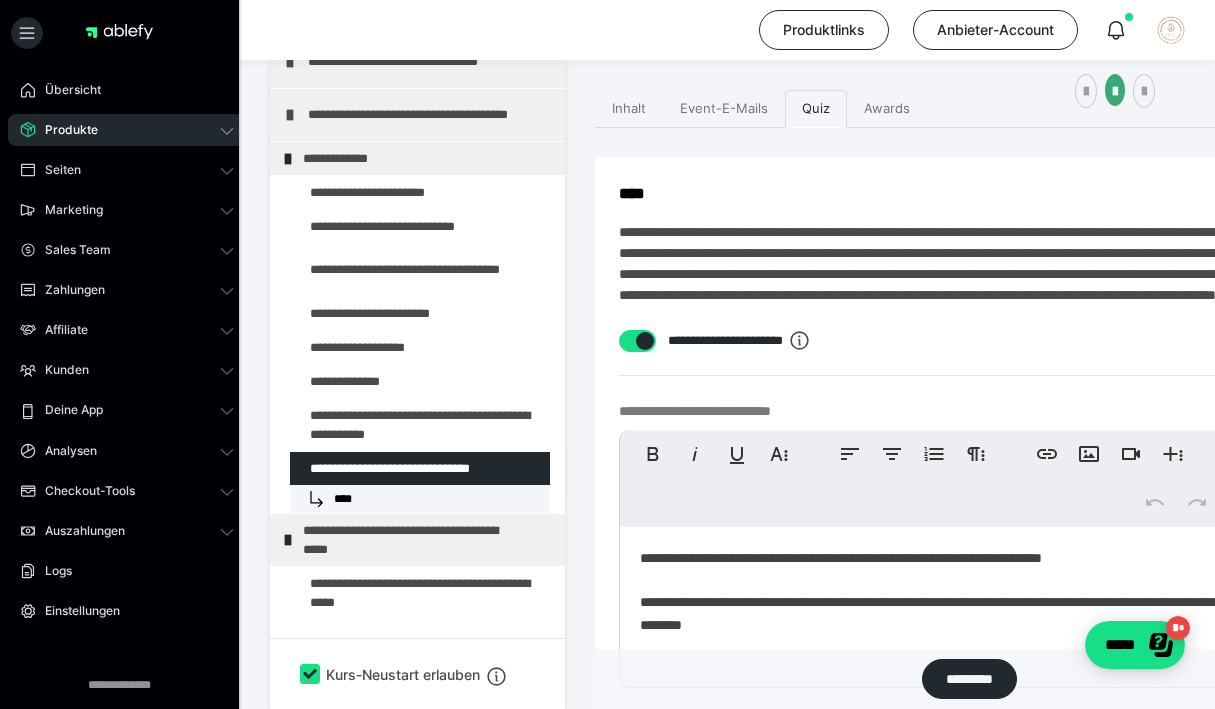 type on "**" 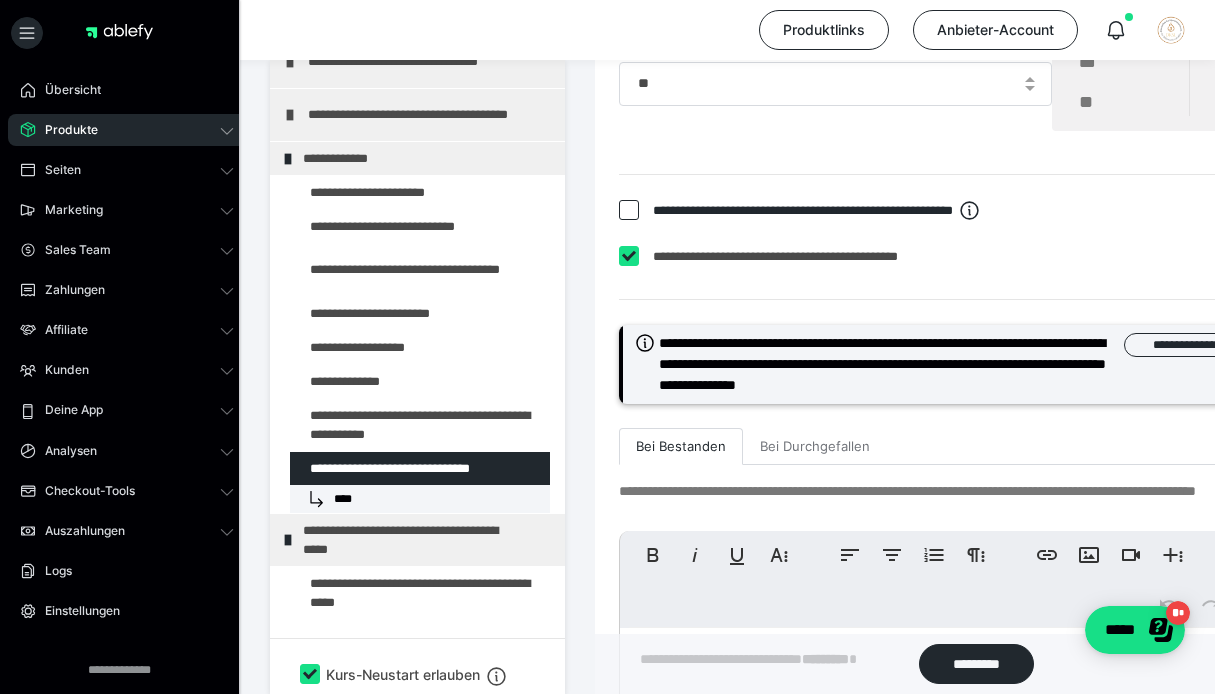 scroll, scrollTop: 11236, scrollLeft: 0, axis: vertical 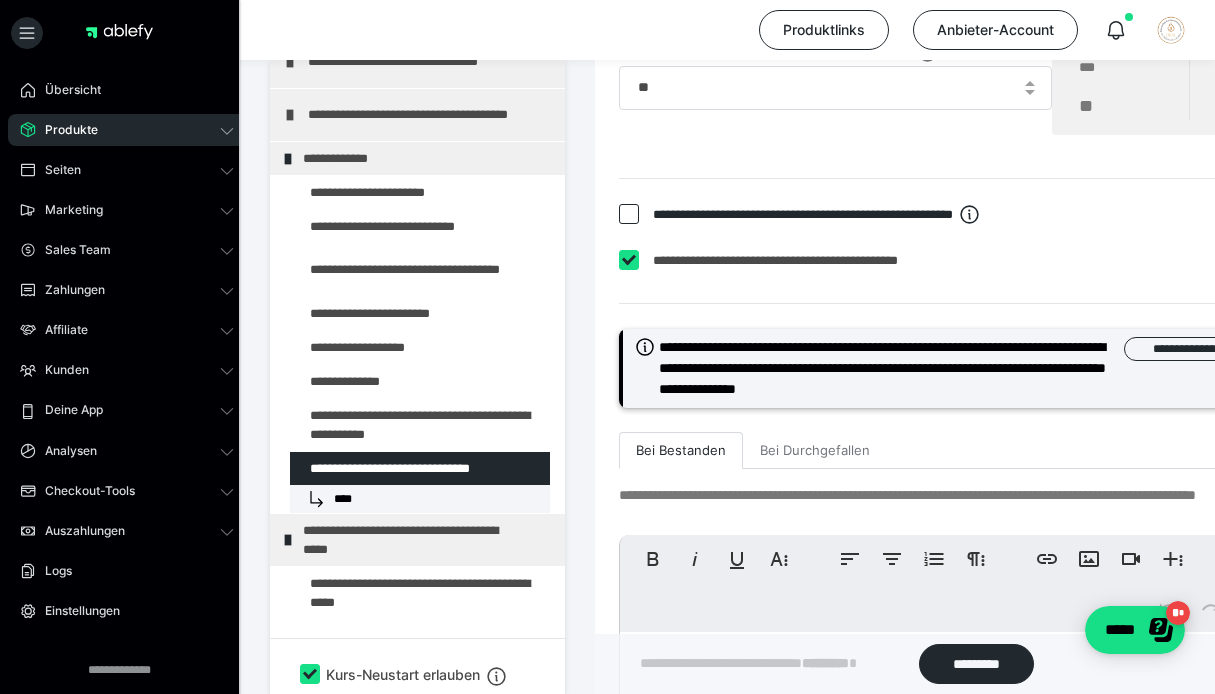 click at bounding box center (629, 214) 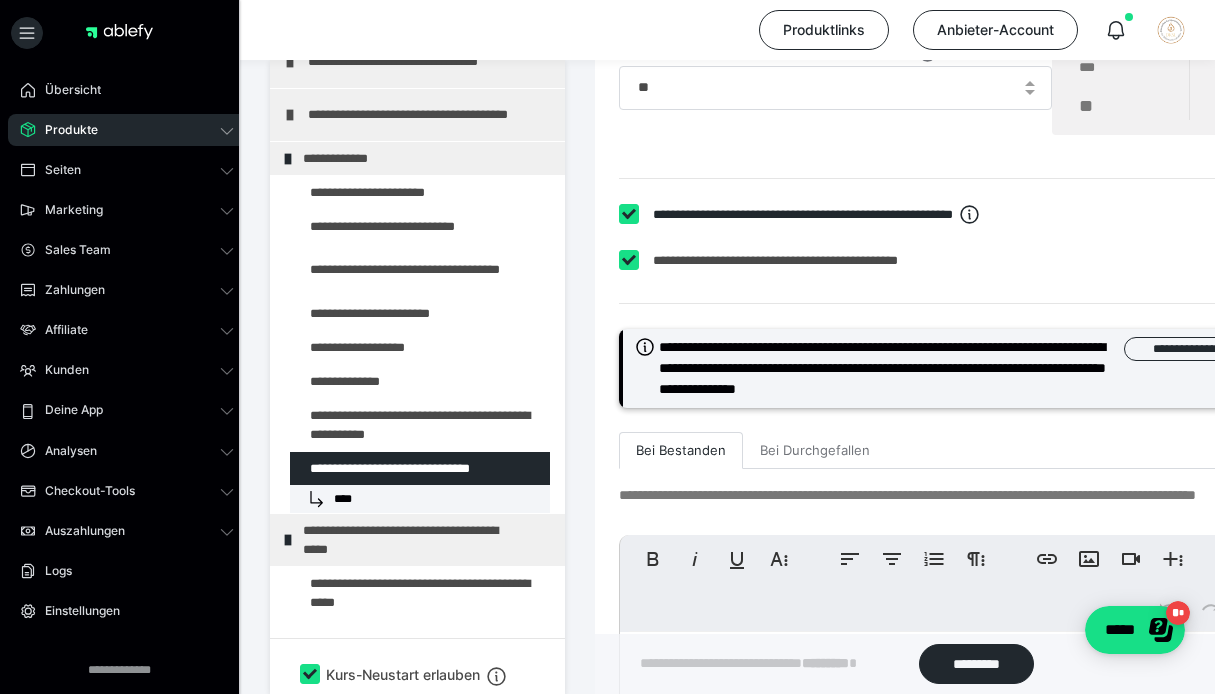 checkbox on "****" 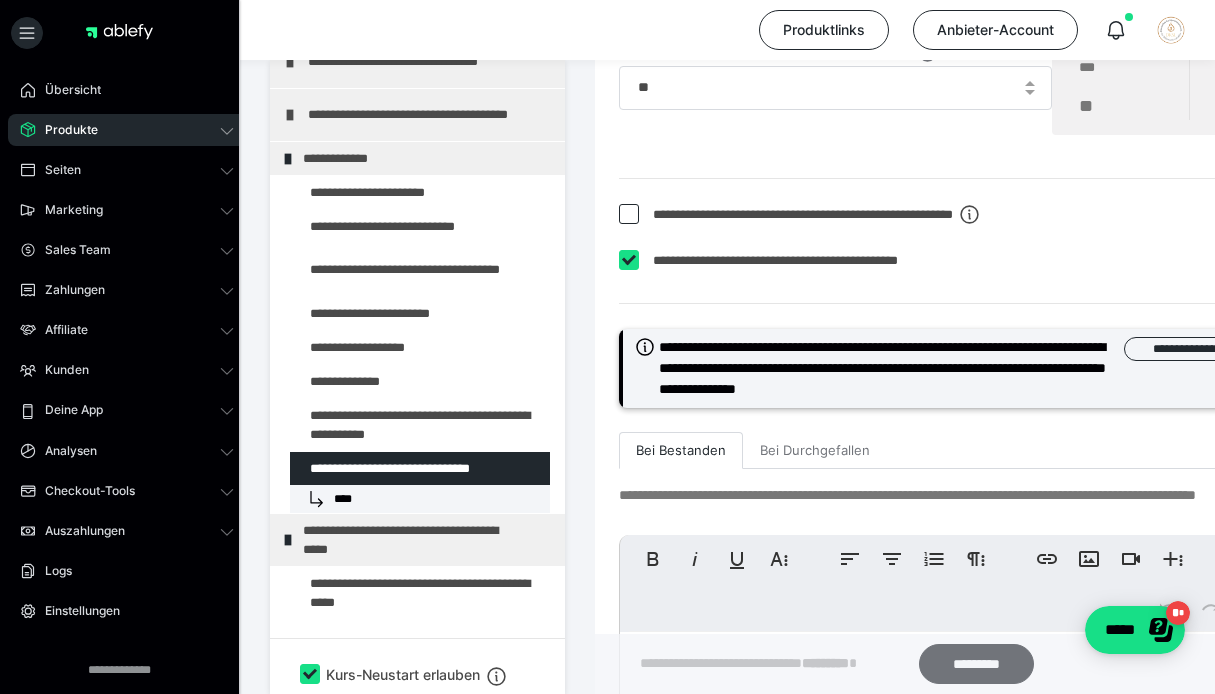 click on "*********" at bounding box center (977, 664) 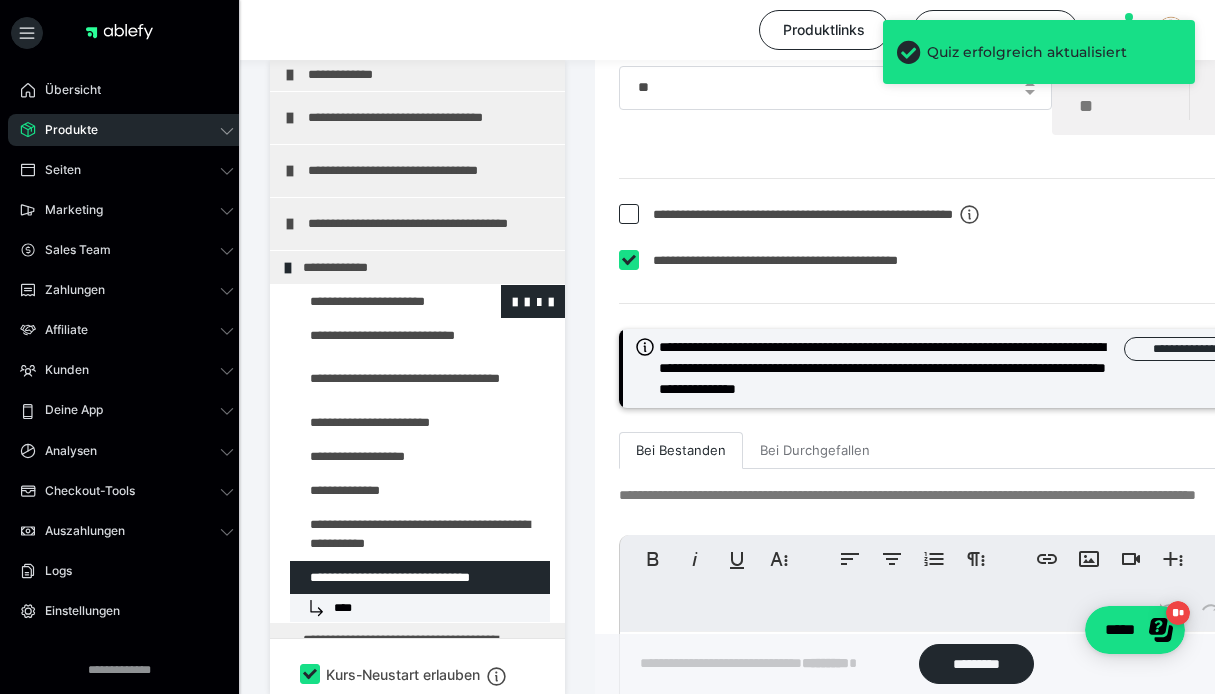 scroll, scrollTop: 558, scrollLeft: 0, axis: vertical 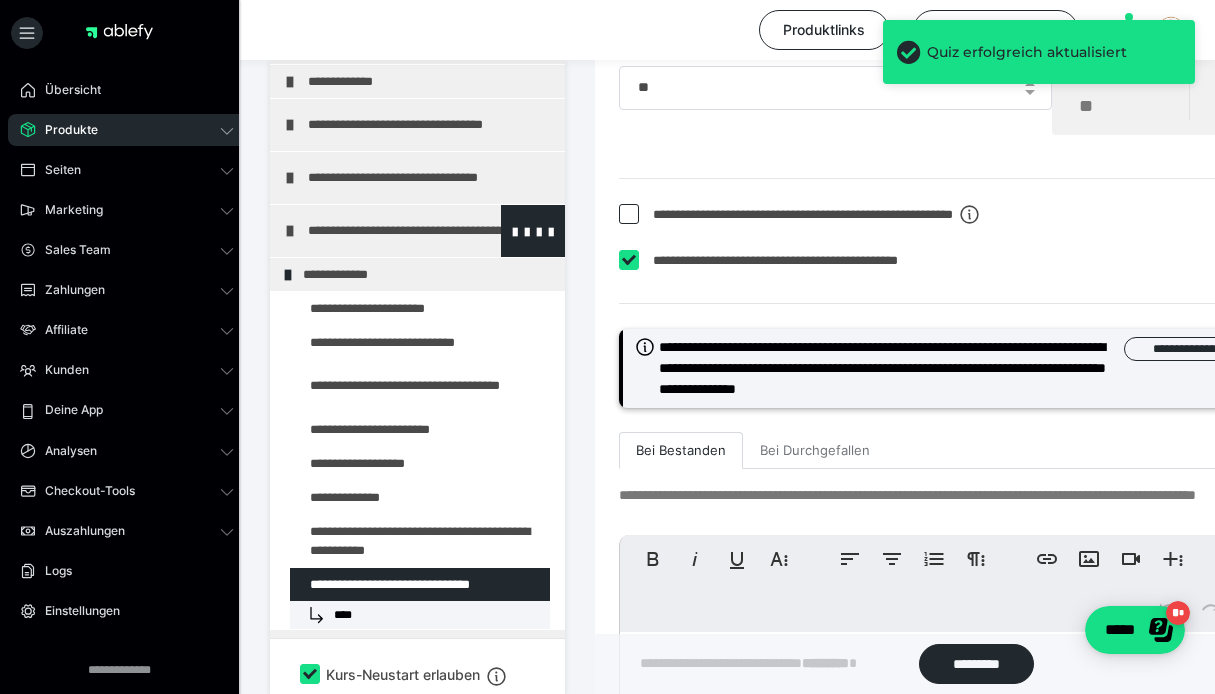 click at bounding box center (290, 231) 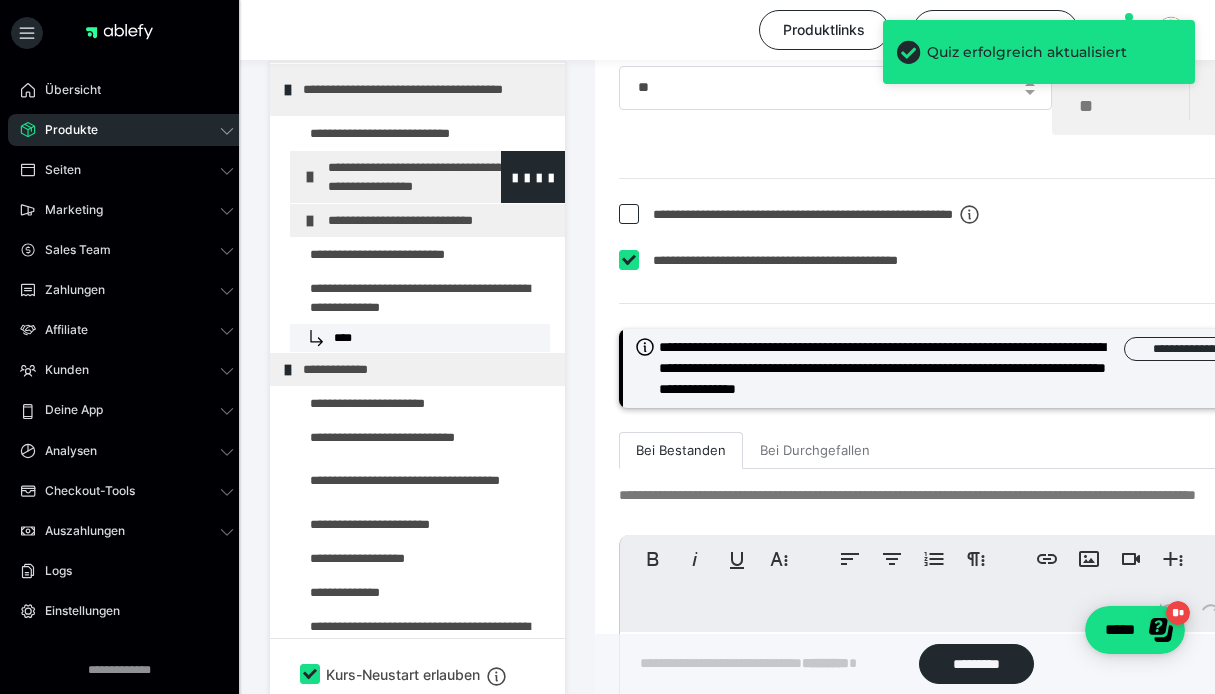 scroll, scrollTop: 725, scrollLeft: 0, axis: vertical 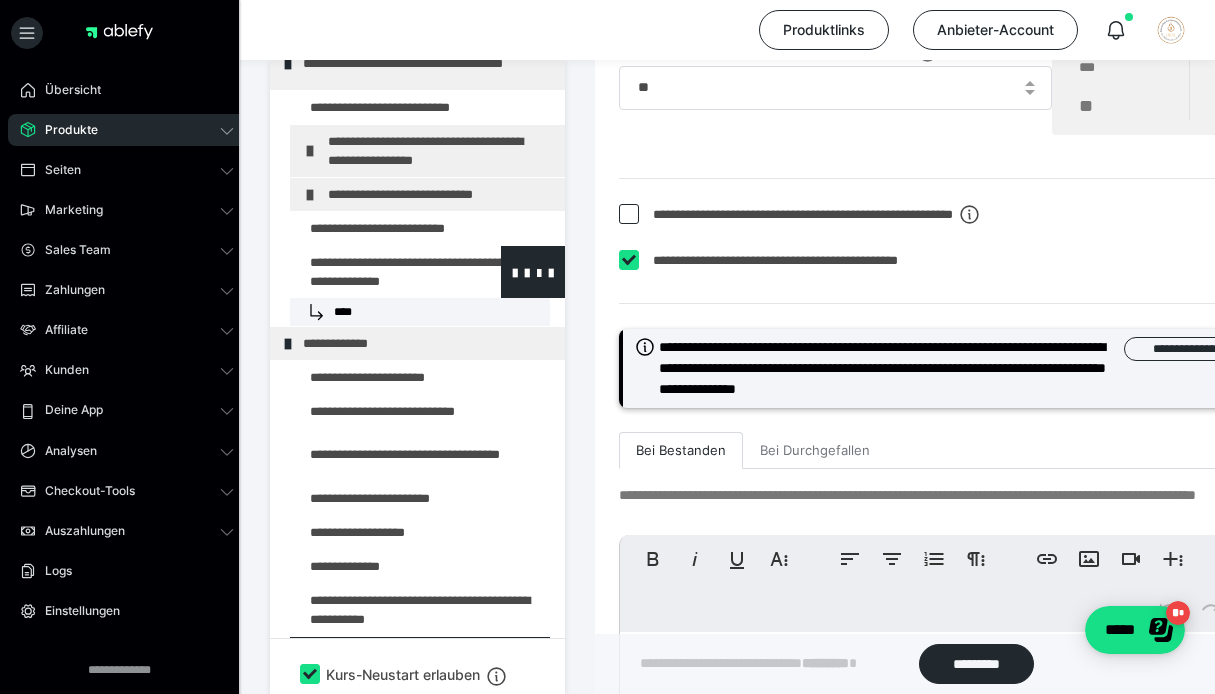 click at bounding box center (375, 272) 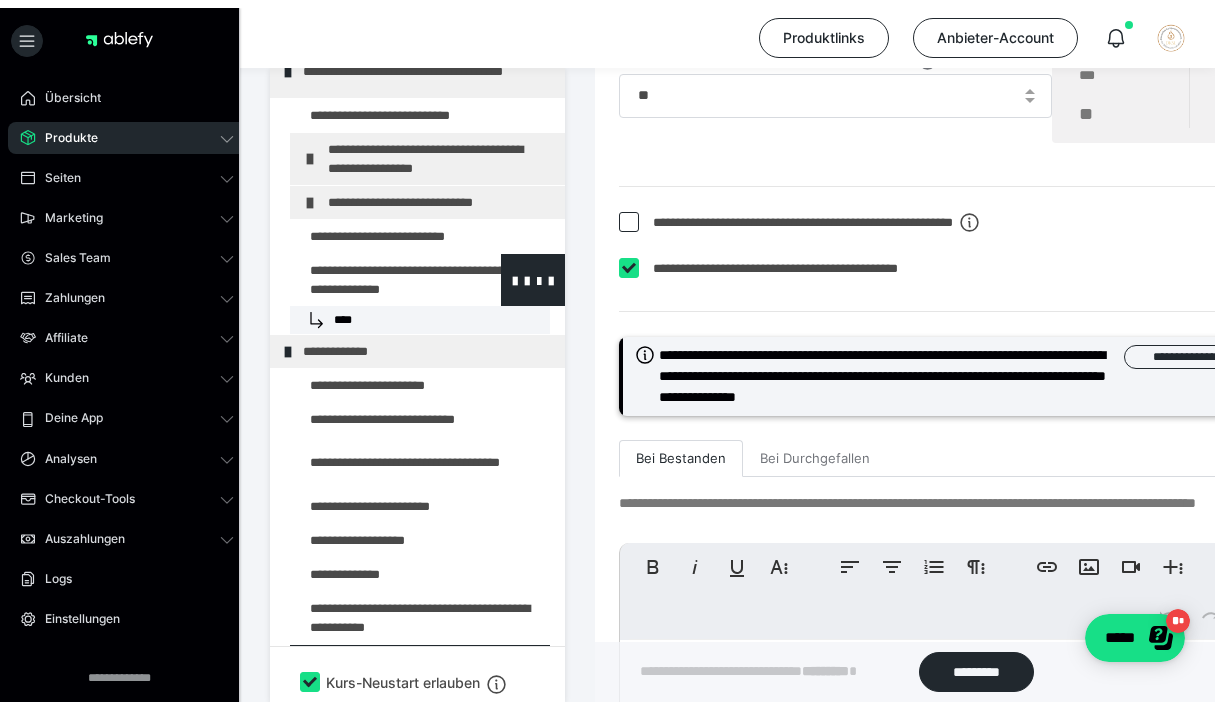 scroll, scrollTop: 297, scrollLeft: 0, axis: vertical 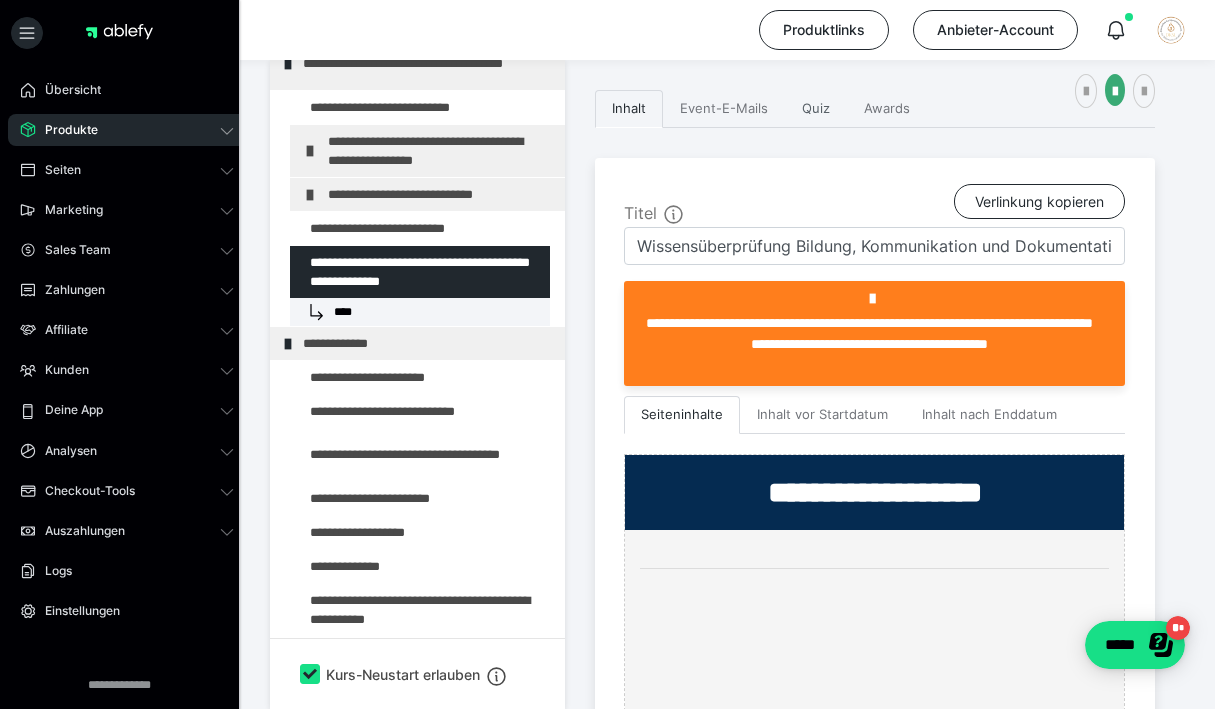 click on "Quiz" at bounding box center (816, 109) 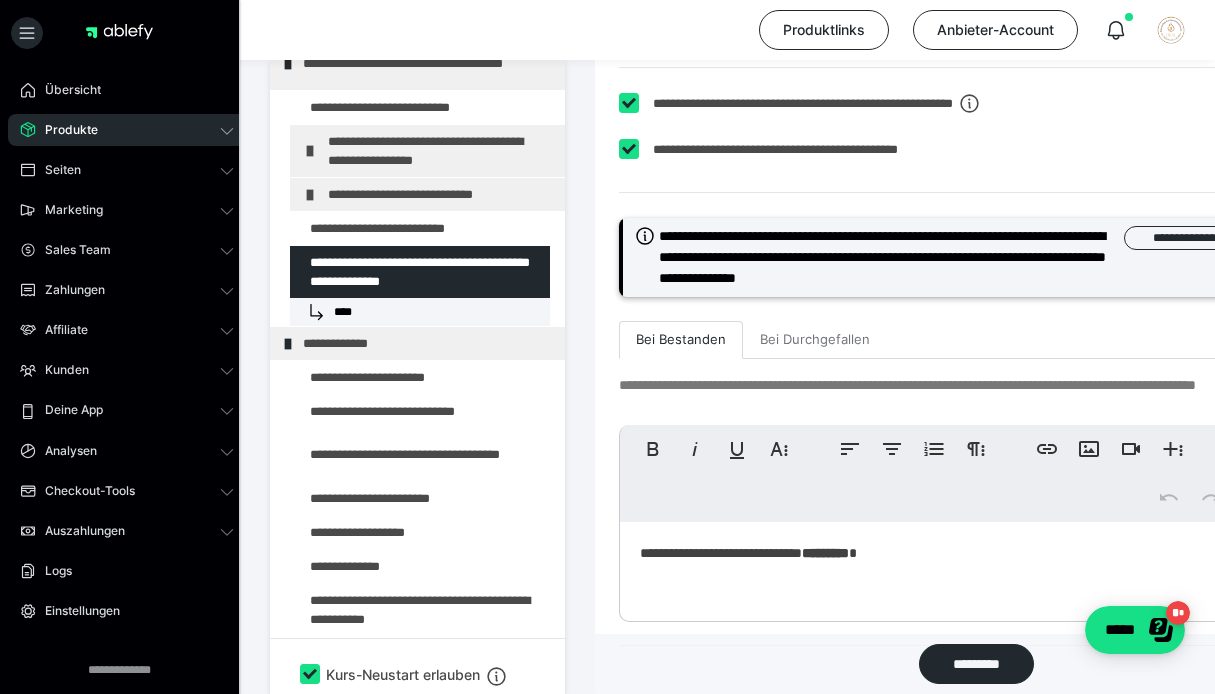 scroll, scrollTop: 11508, scrollLeft: 0, axis: vertical 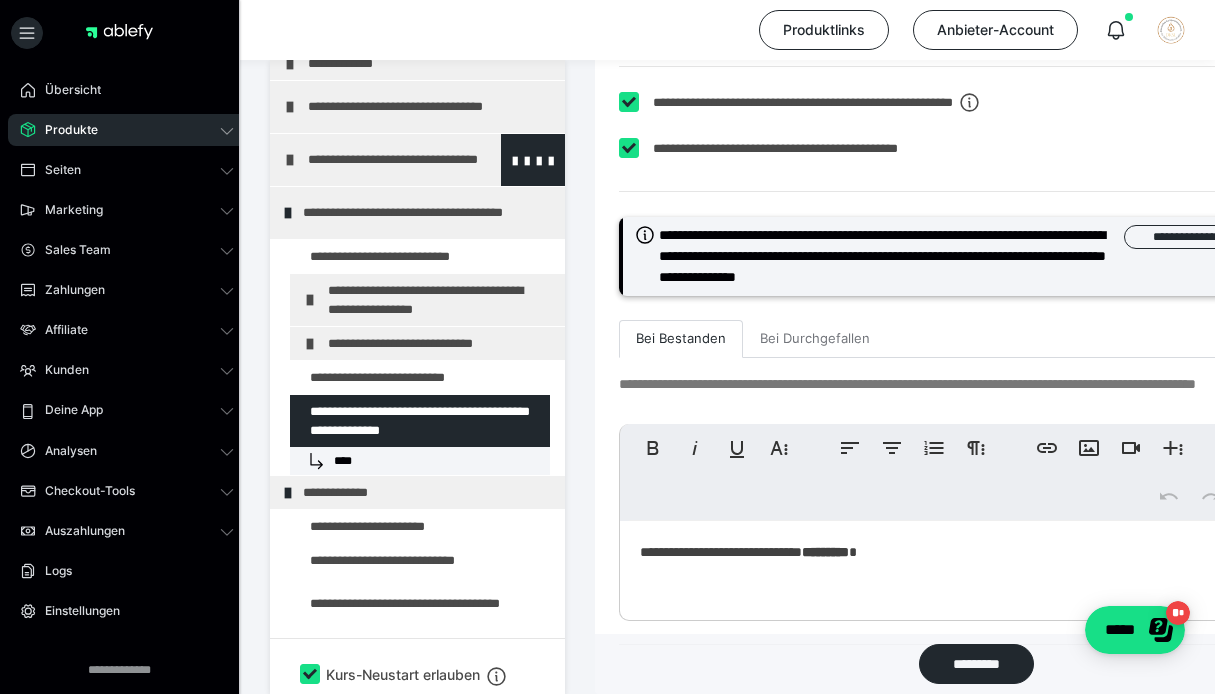 click at bounding box center (290, 160) 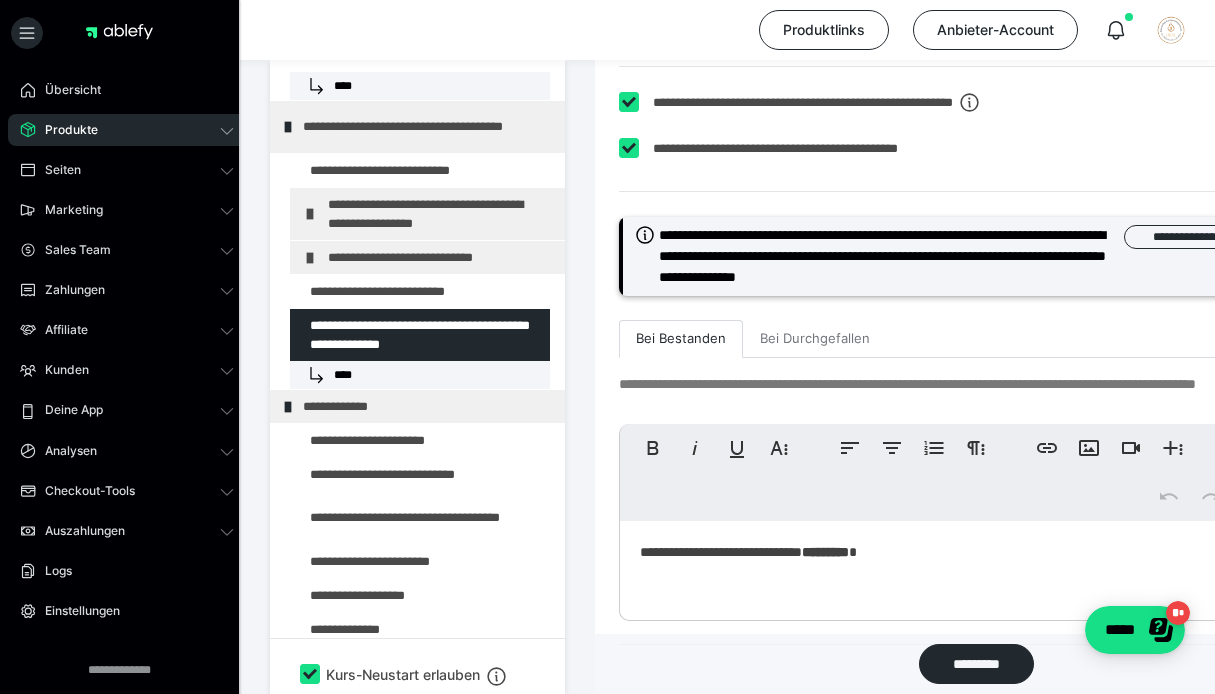 scroll, scrollTop: 1381, scrollLeft: 0, axis: vertical 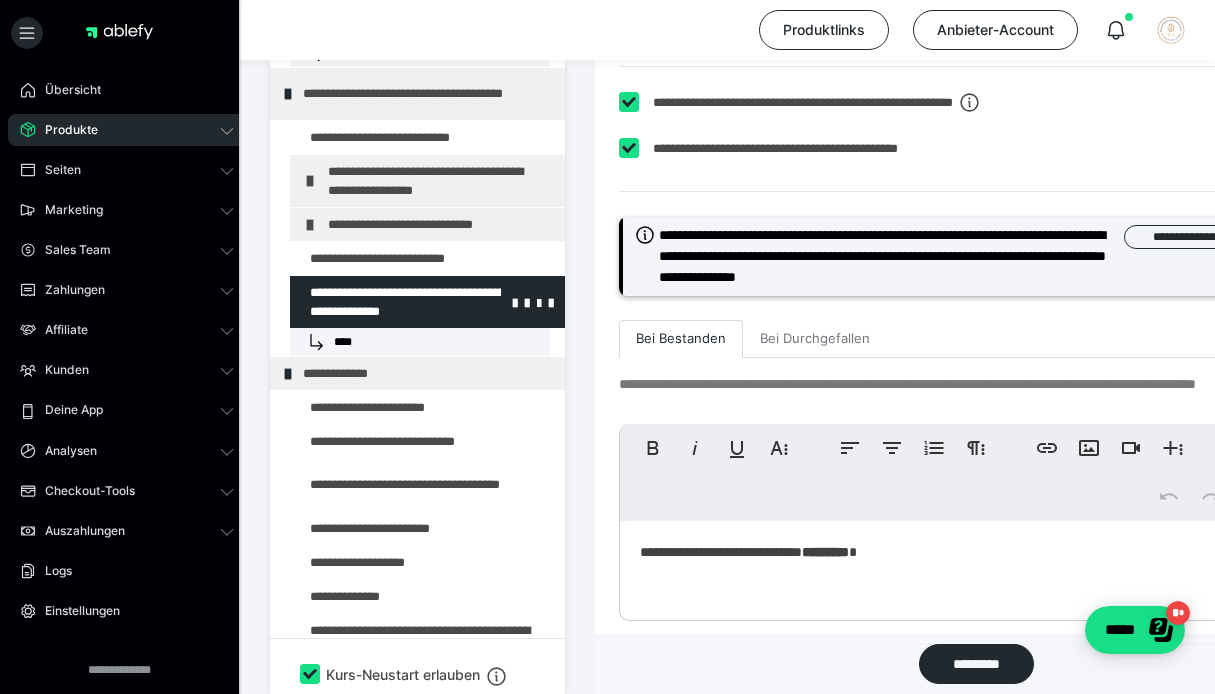 click at bounding box center (375, 302) 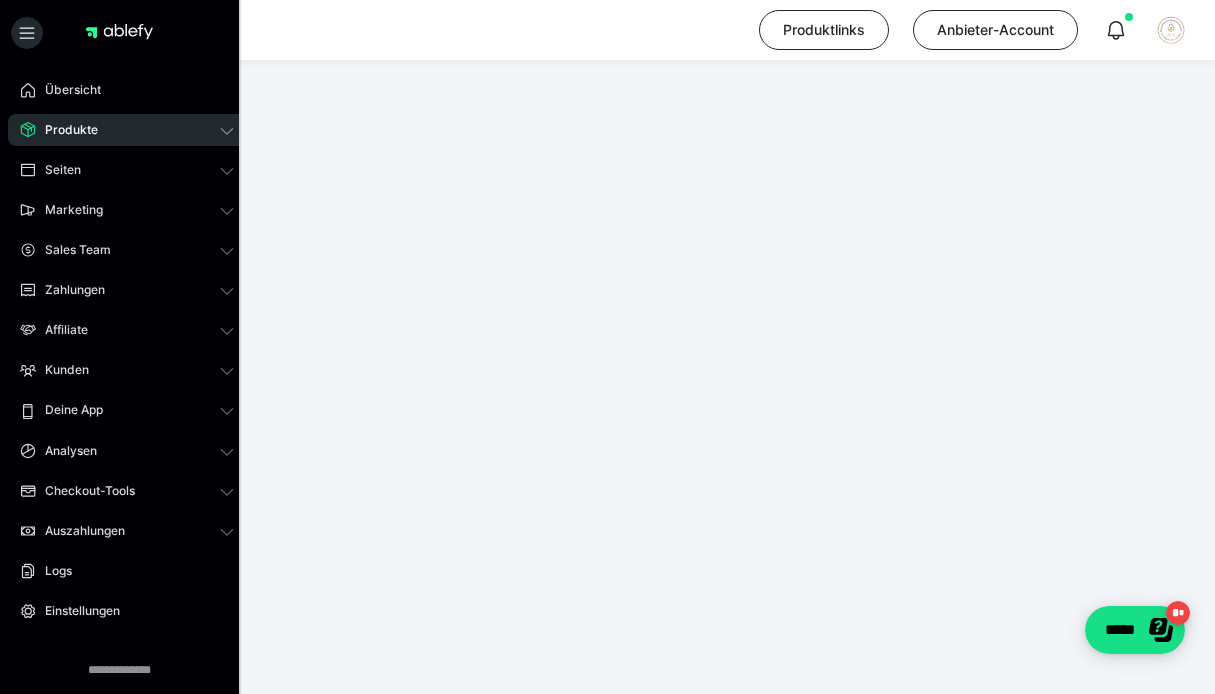 scroll, scrollTop: 297, scrollLeft: 0, axis: vertical 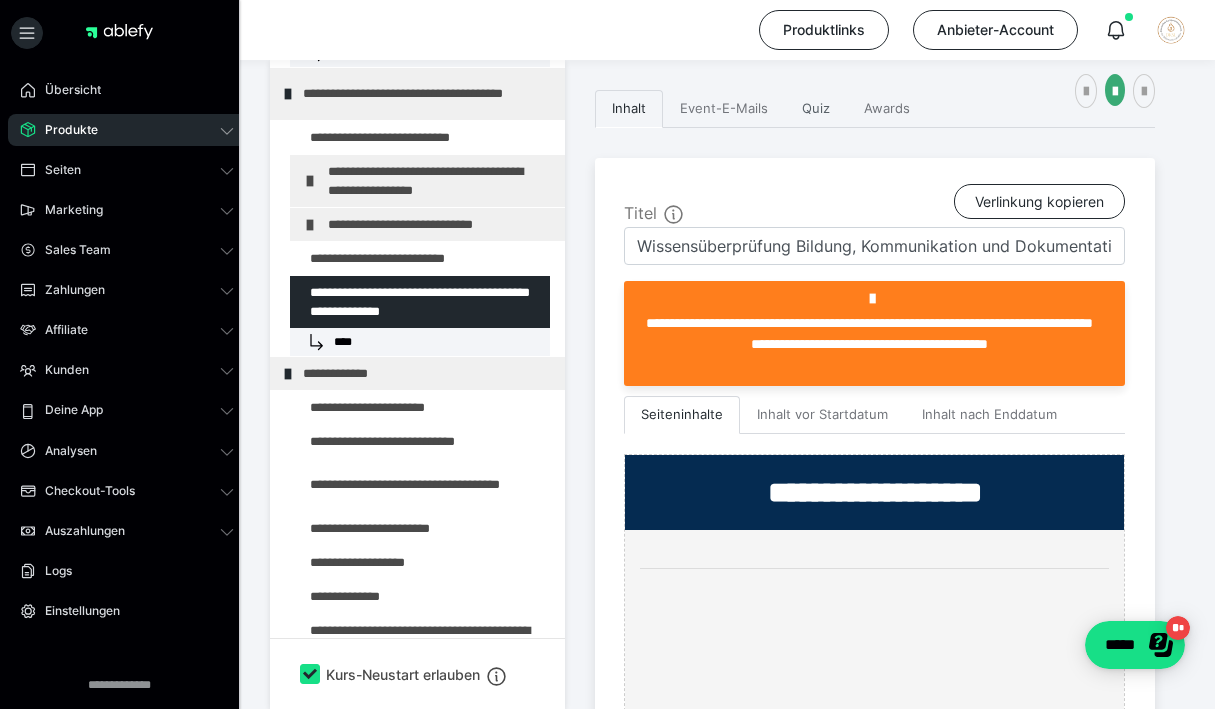 click on "Quiz" at bounding box center [816, 109] 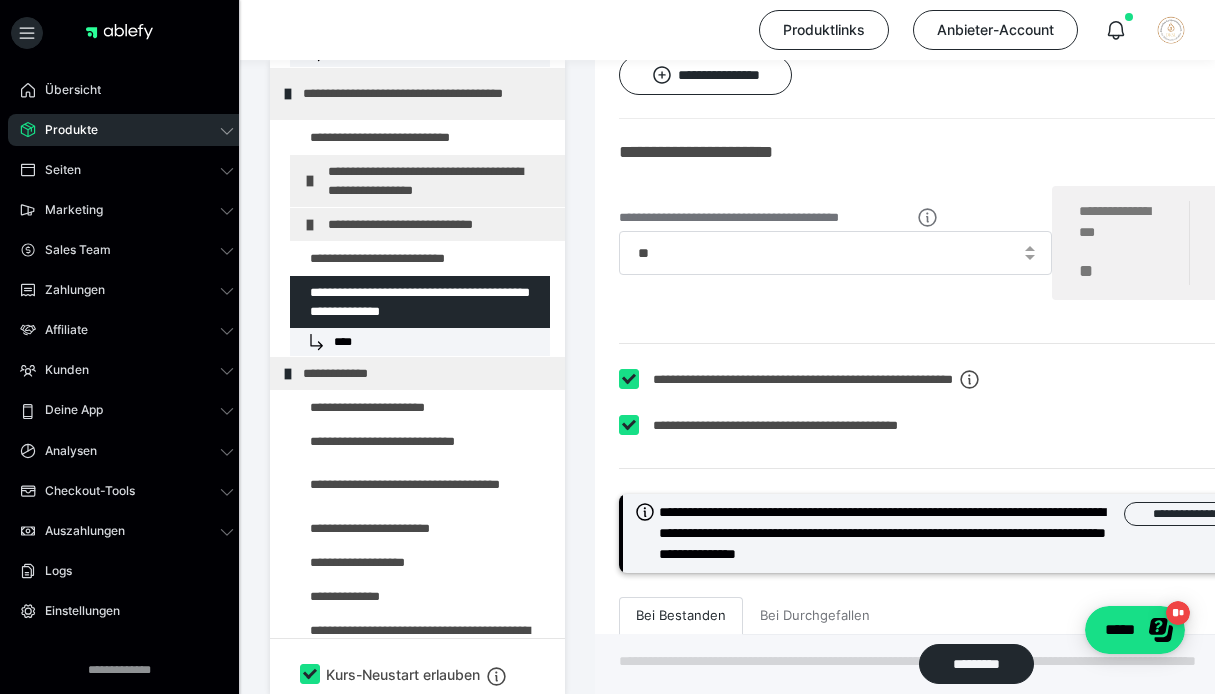 scroll, scrollTop: 11222, scrollLeft: 0, axis: vertical 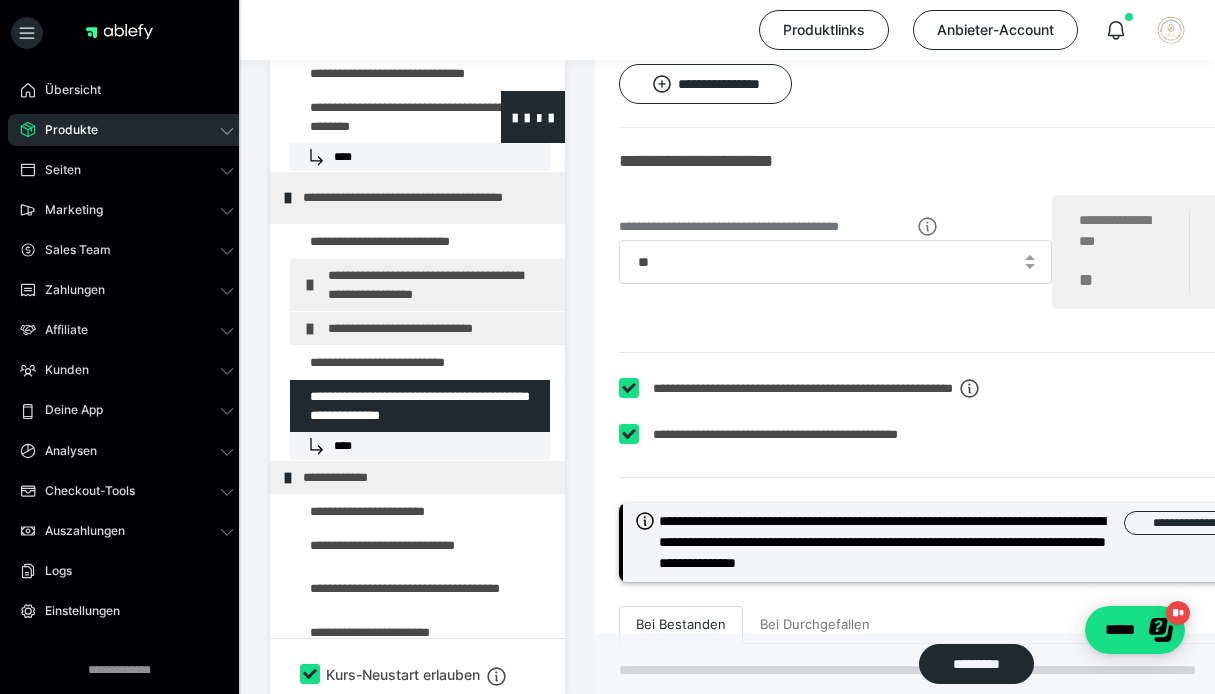 click at bounding box center [375, 117] 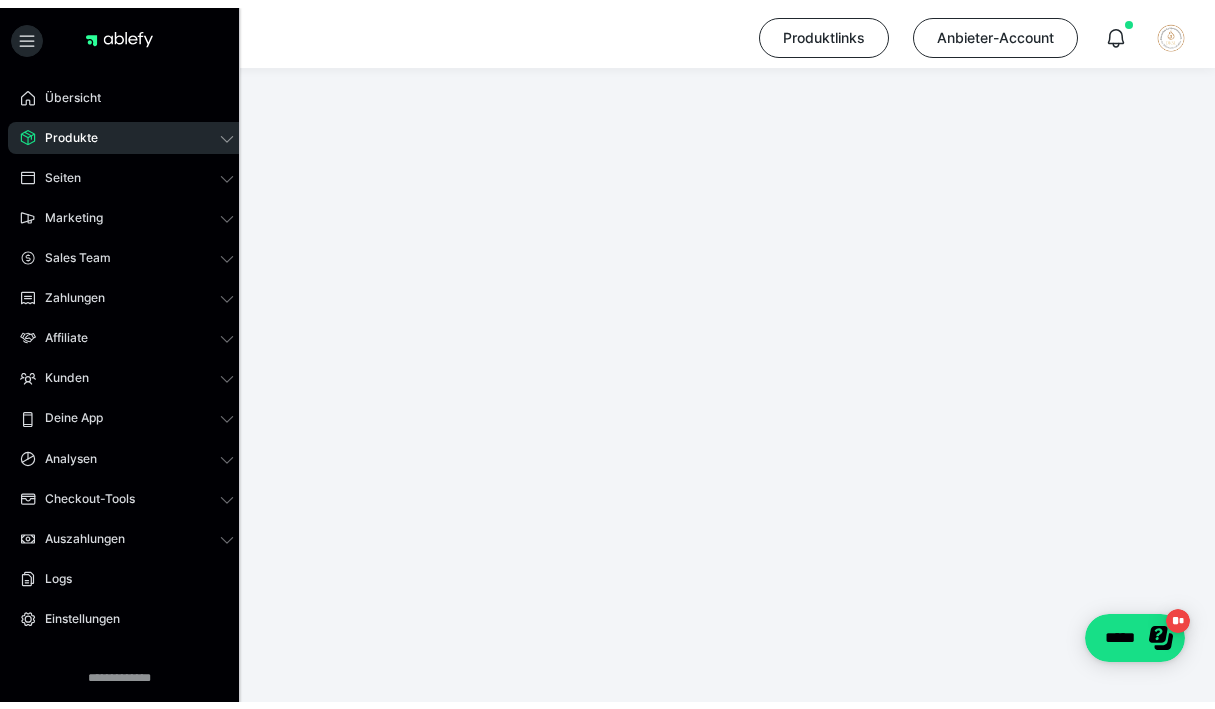 scroll, scrollTop: 297, scrollLeft: 0, axis: vertical 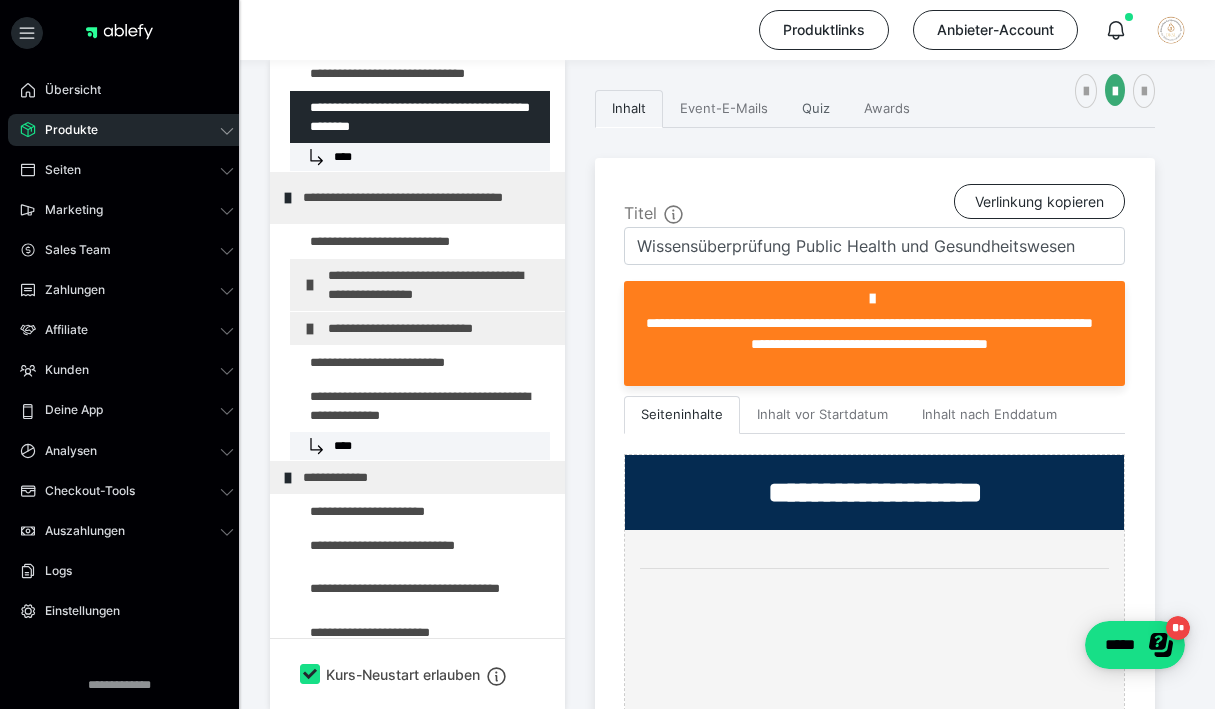 click on "Quiz" at bounding box center [816, 109] 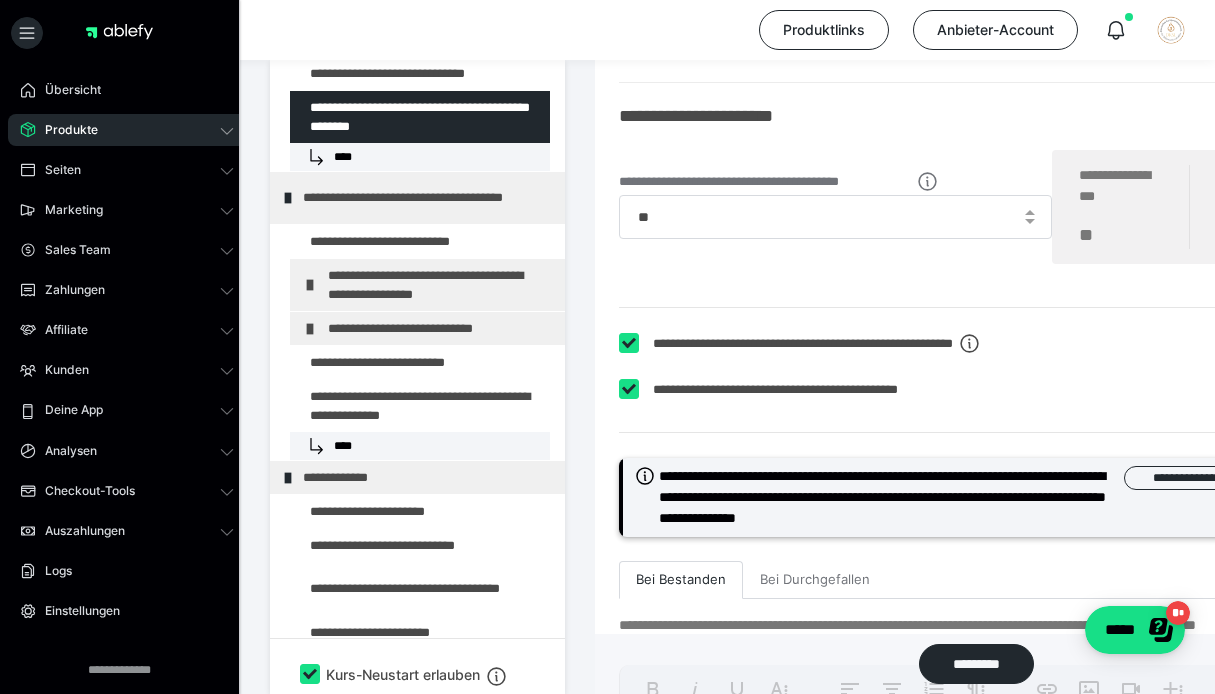 scroll, scrollTop: 11346, scrollLeft: 0, axis: vertical 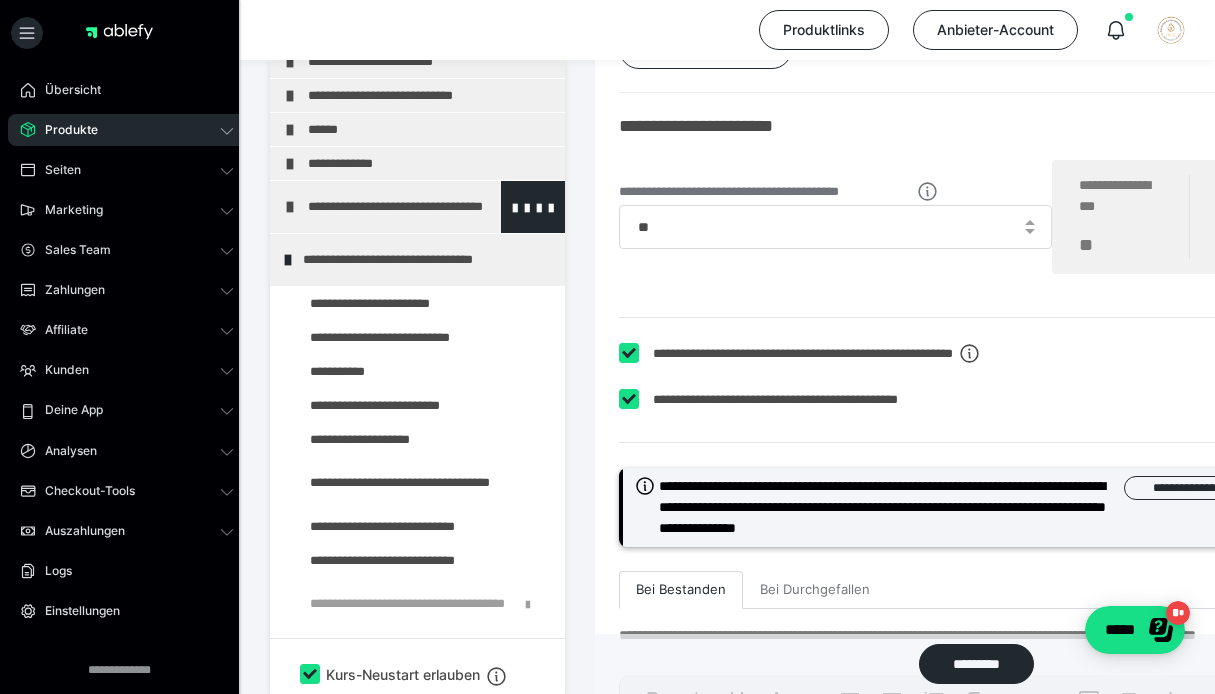 click on "**********" at bounding box center (417, 207) 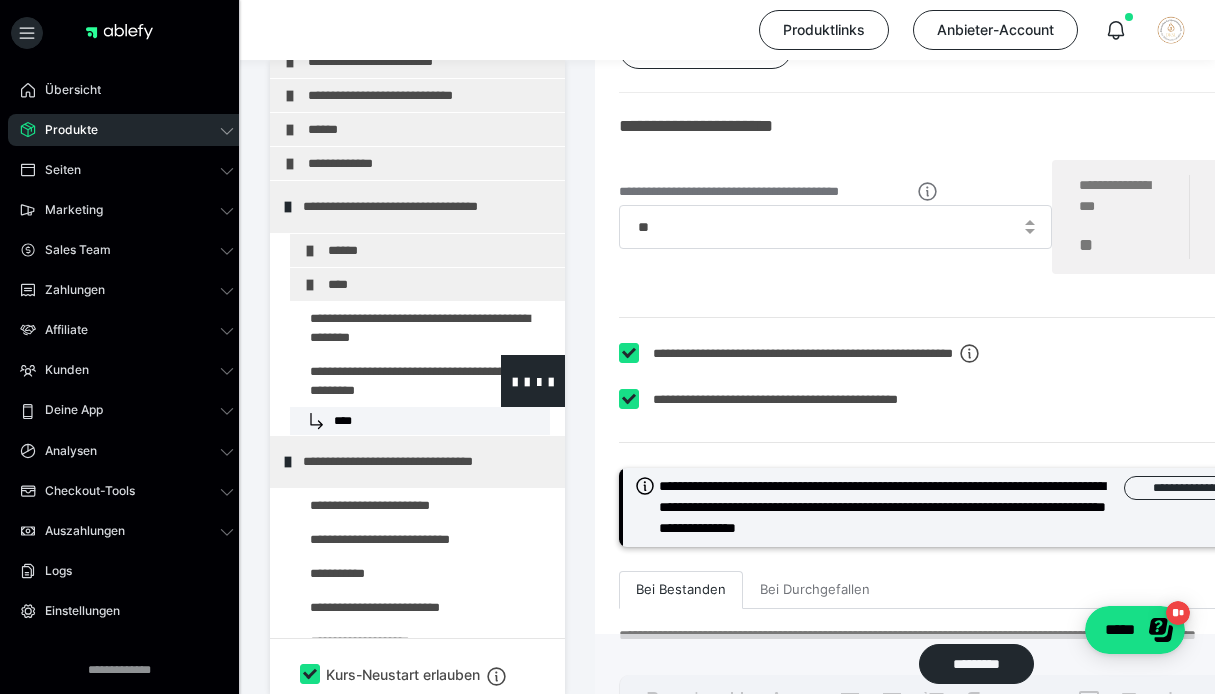 click at bounding box center (375, 381) 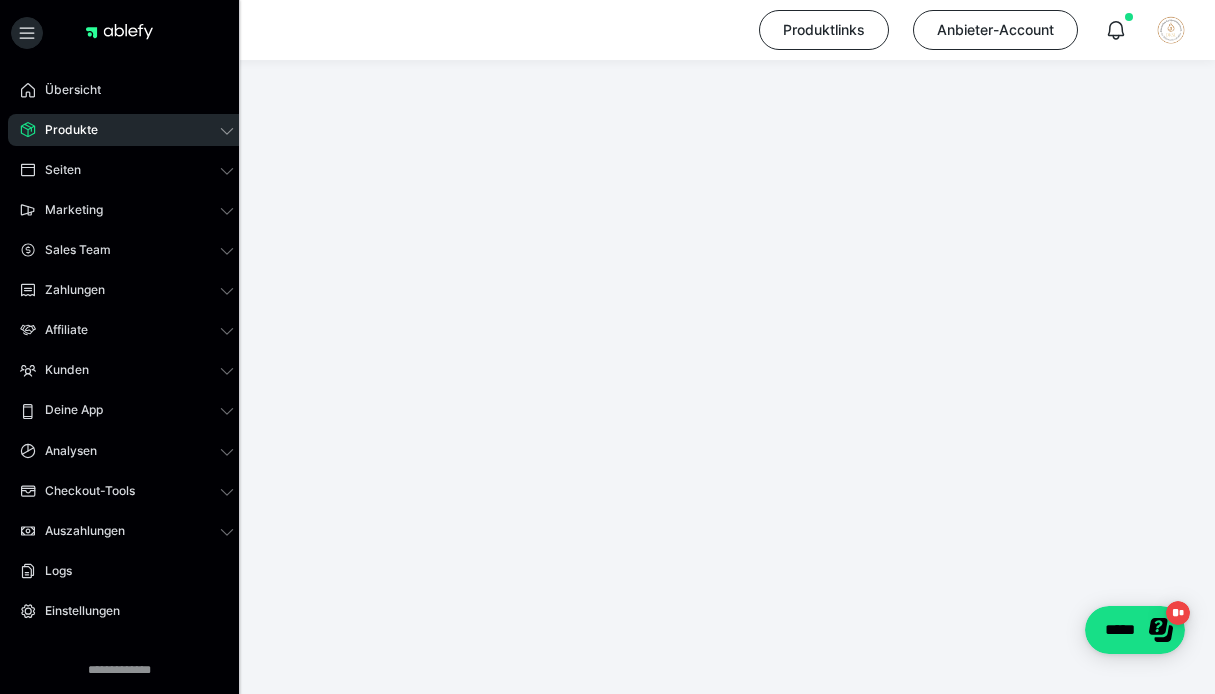 scroll, scrollTop: 297, scrollLeft: 0, axis: vertical 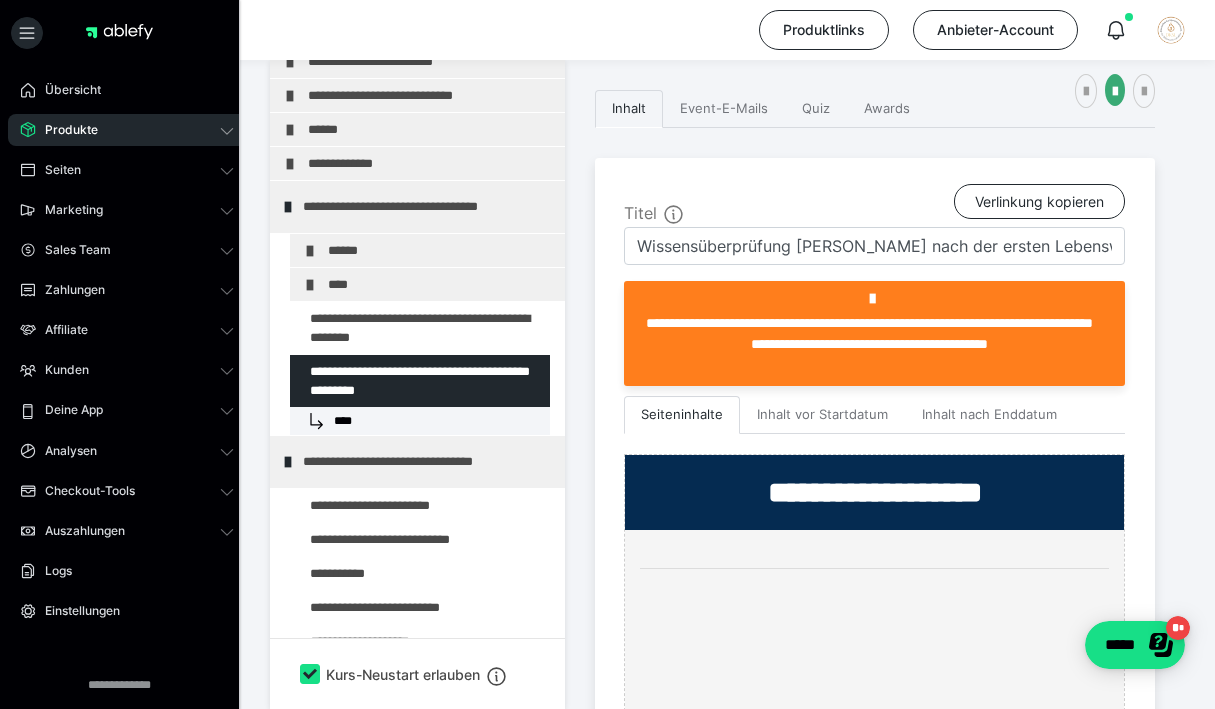 click on "**********" at bounding box center [875, 596] 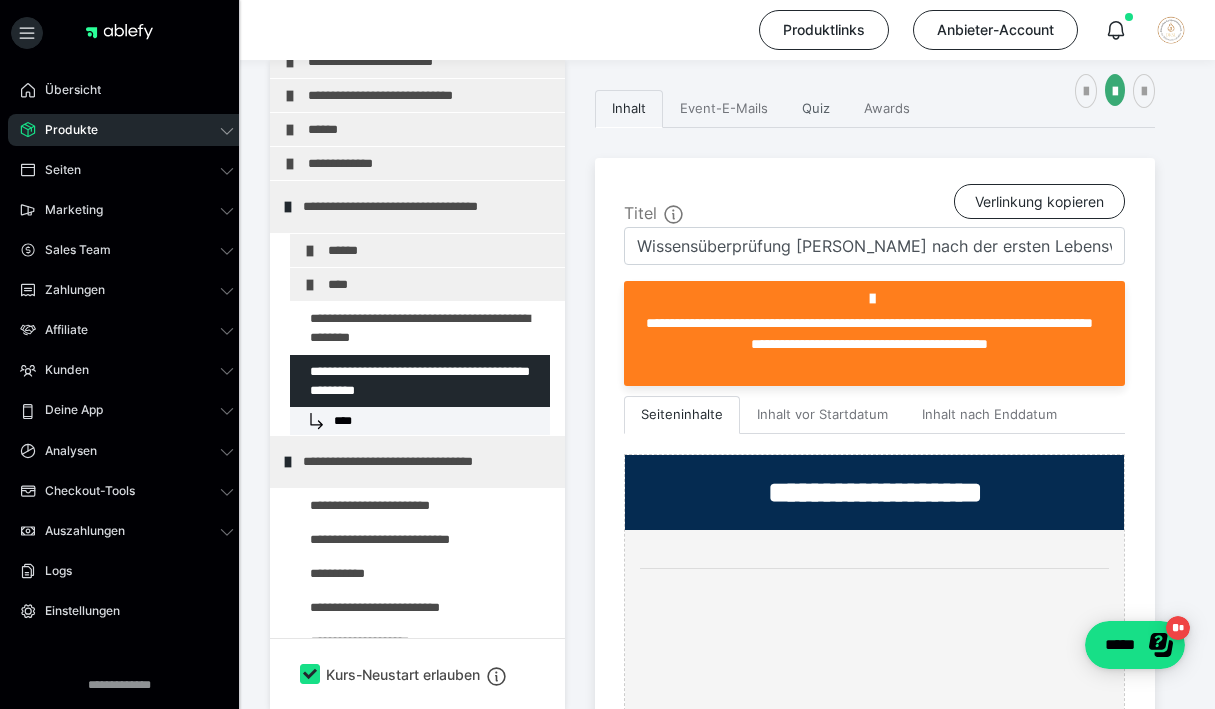 click on "Quiz" at bounding box center (816, 109) 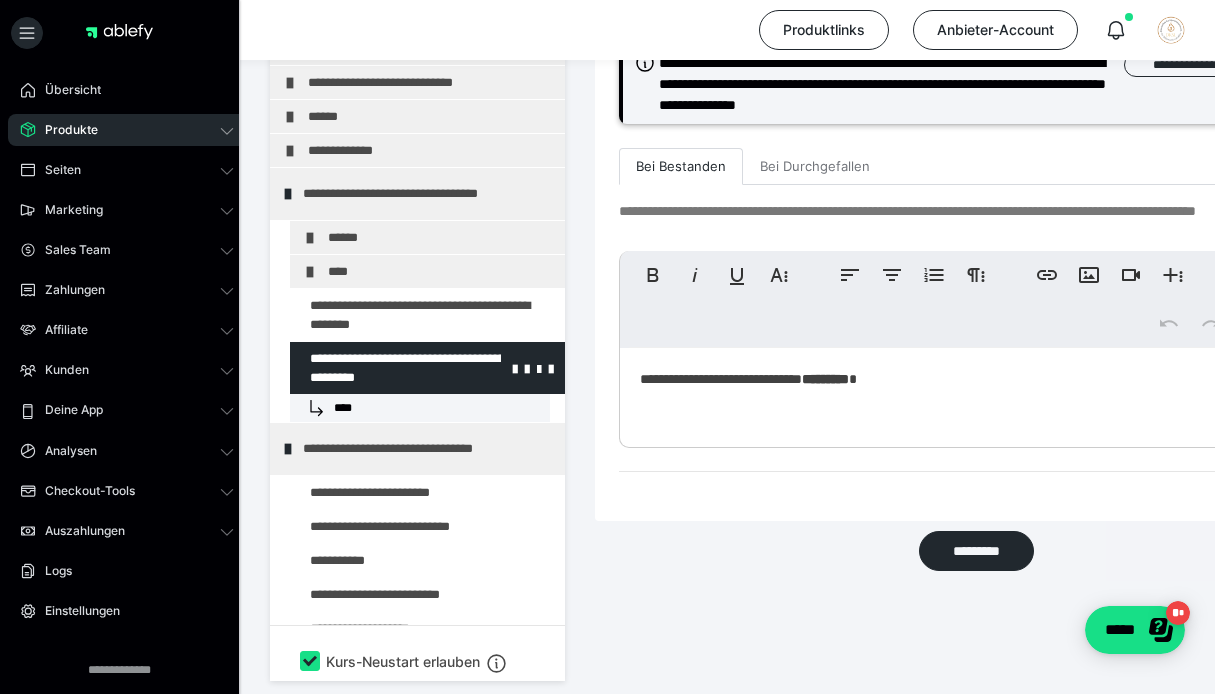 scroll, scrollTop: 11398, scrollLeft: 0, axis: vertical 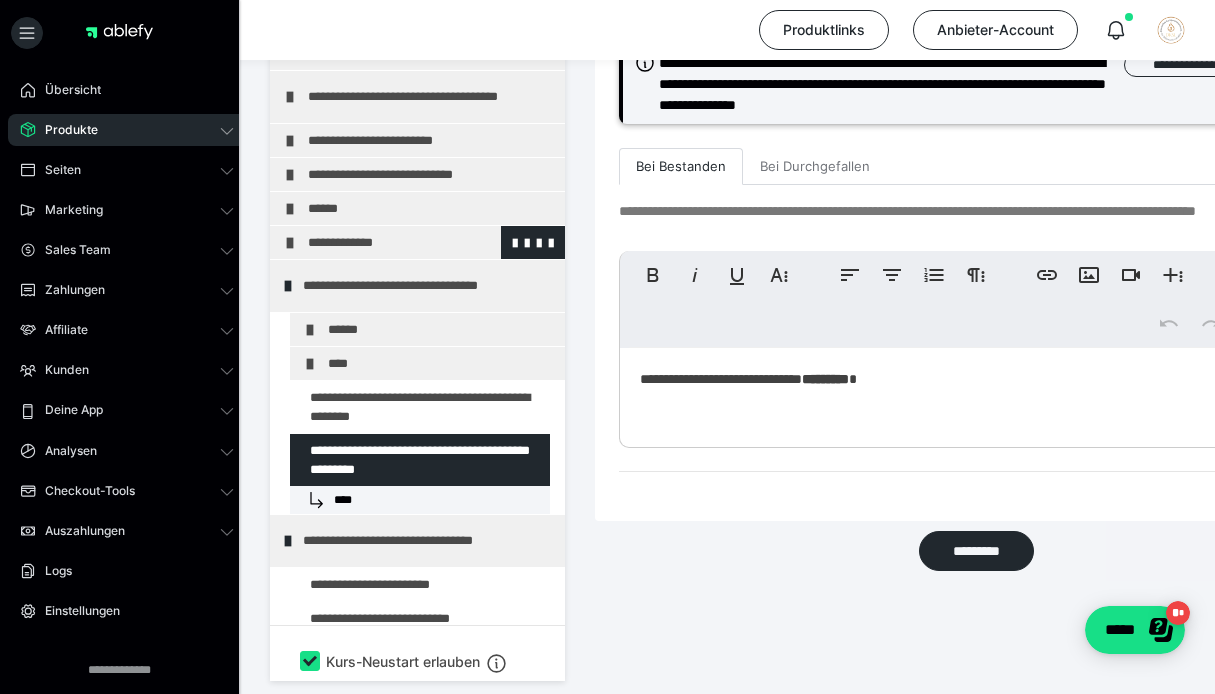 click at bounding box center (290, 243) 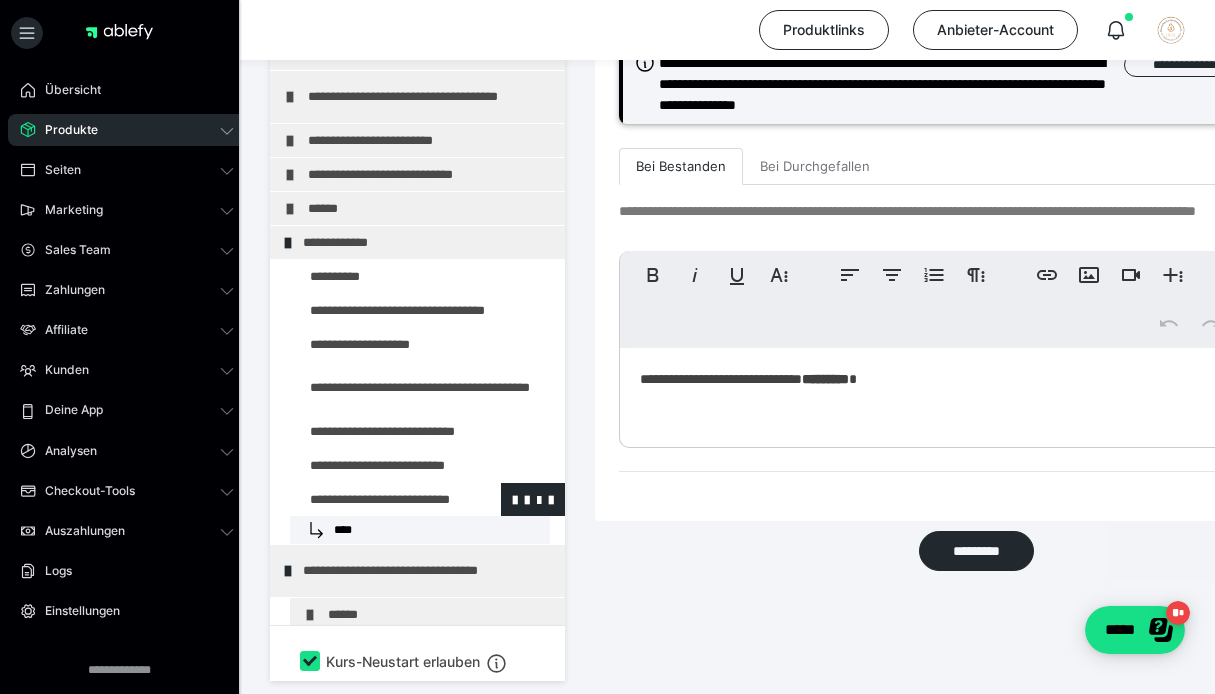 click at bounding box center [375, 499] 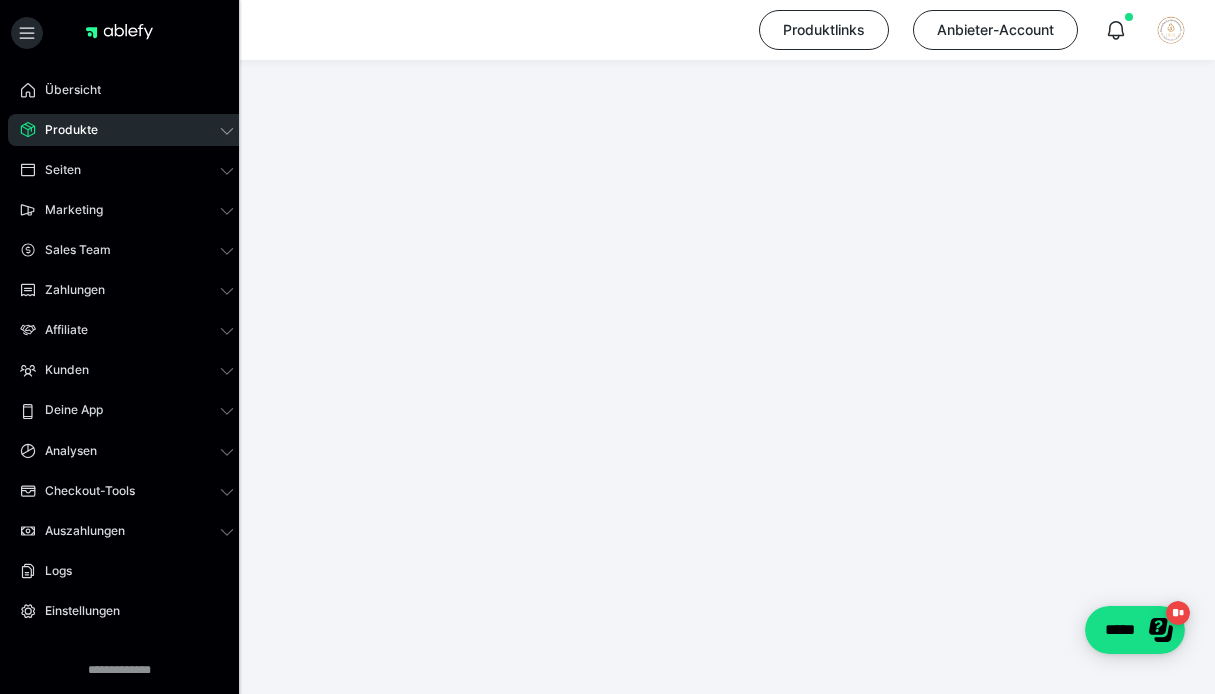 scroll, scrollTop: 297, scrollLeft: 0, axis: vertical 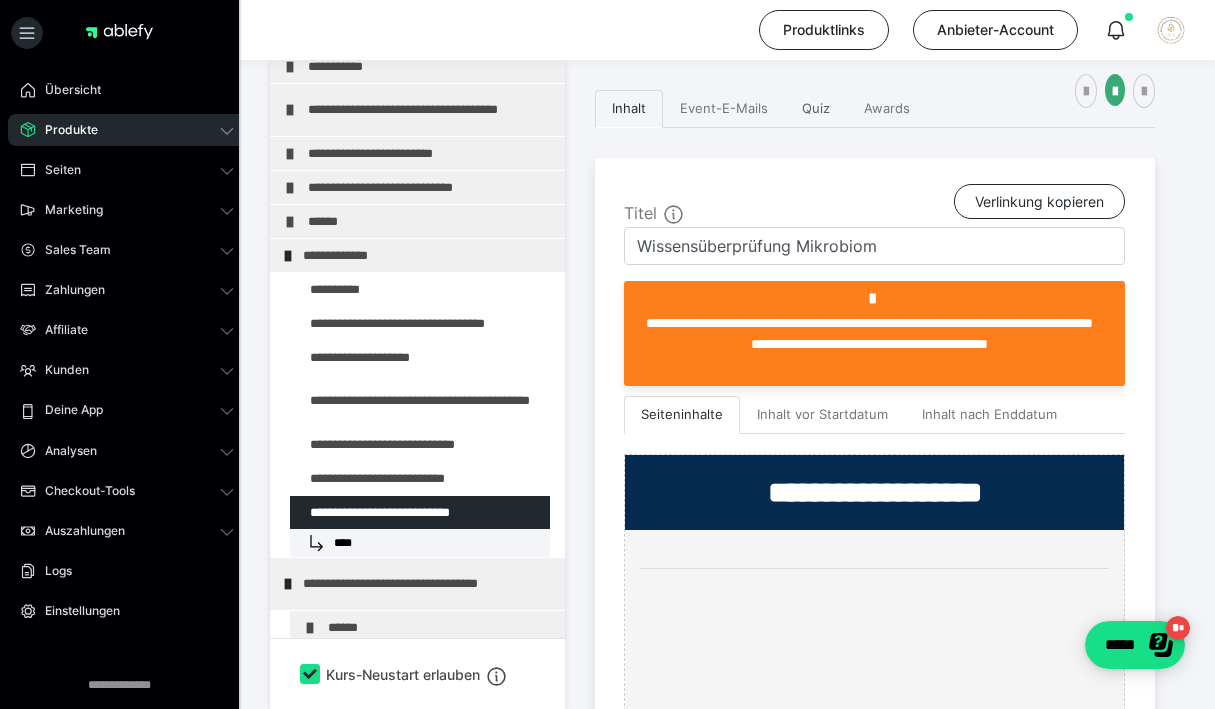 click on "Quiz" at bounding box center (816, 109) 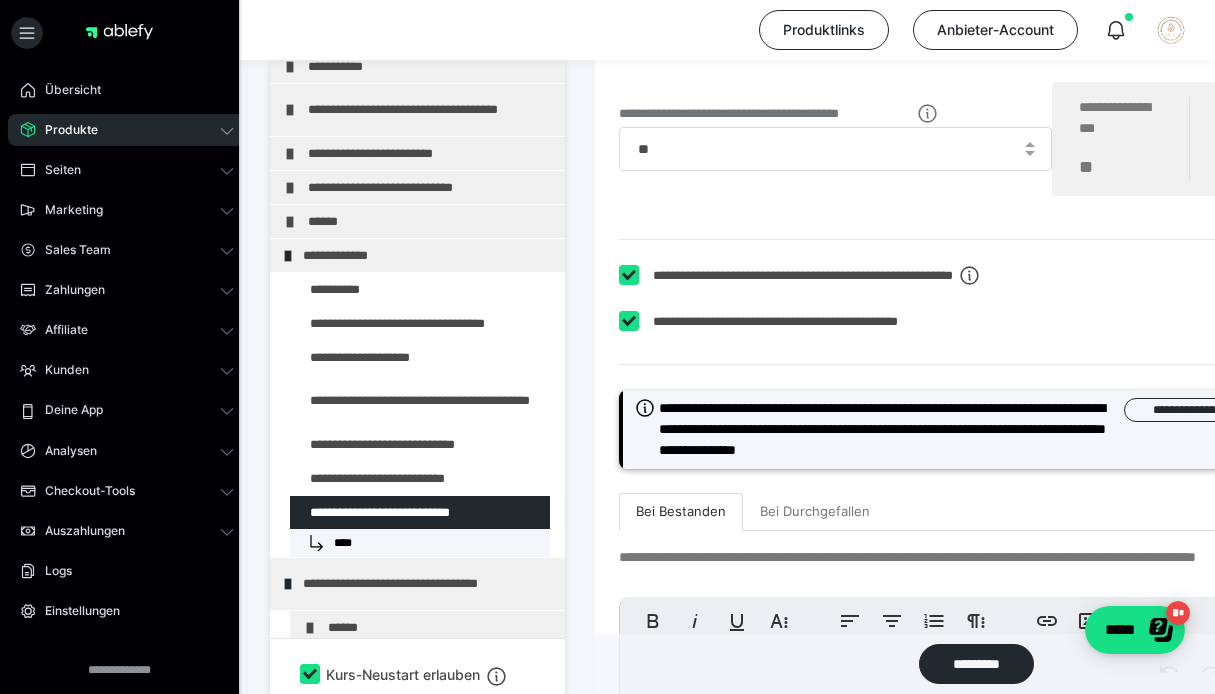 scroll, scrollTop: 10954, scrollLeft: 0, axis: vertical 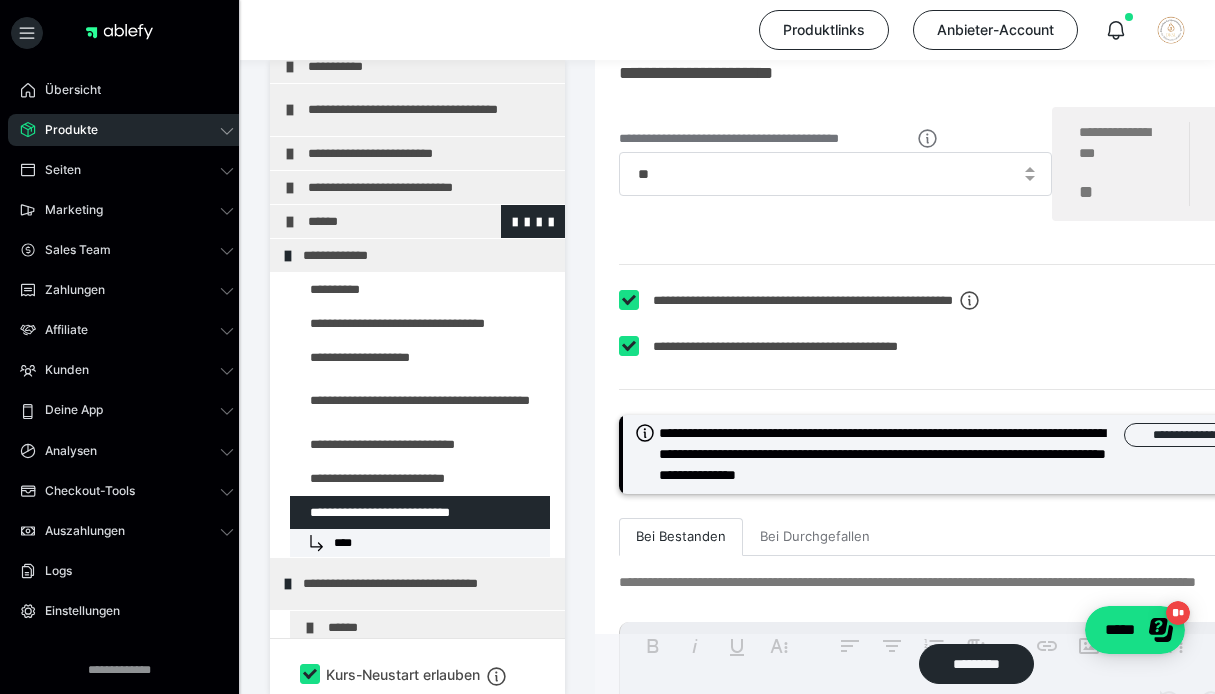 click on "******" at bounding box center [417, 221] 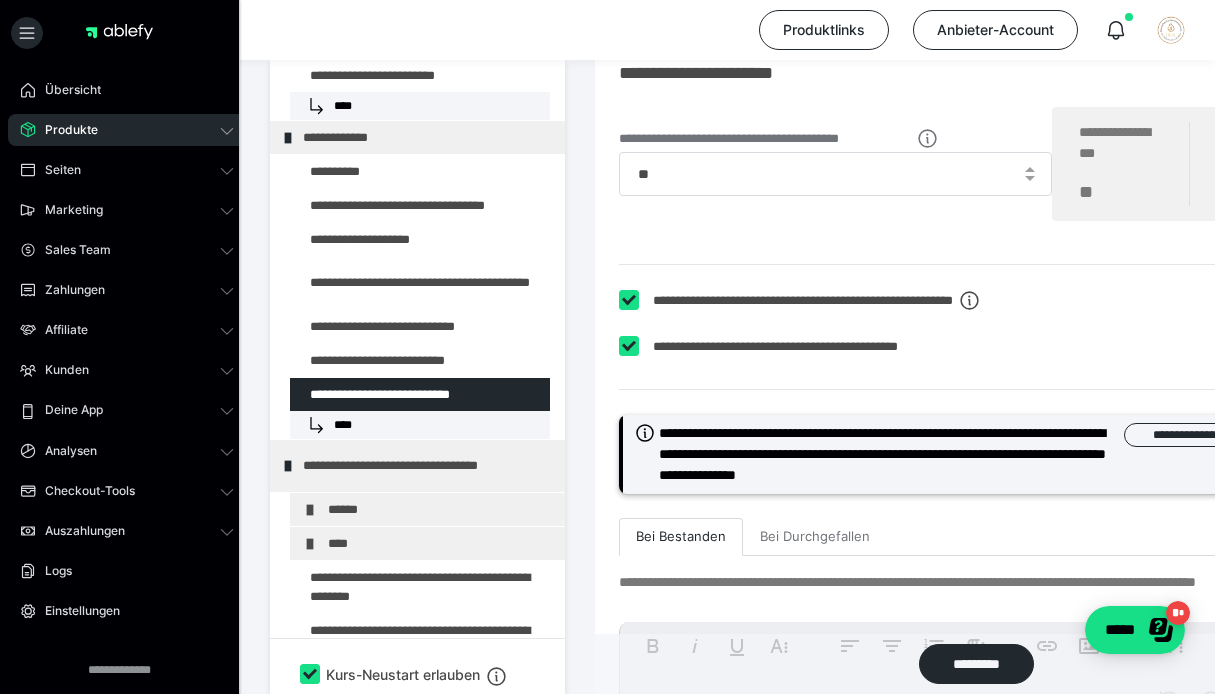 scroll, scrollTop: 683, scrollLeft: 0, axis: vertical 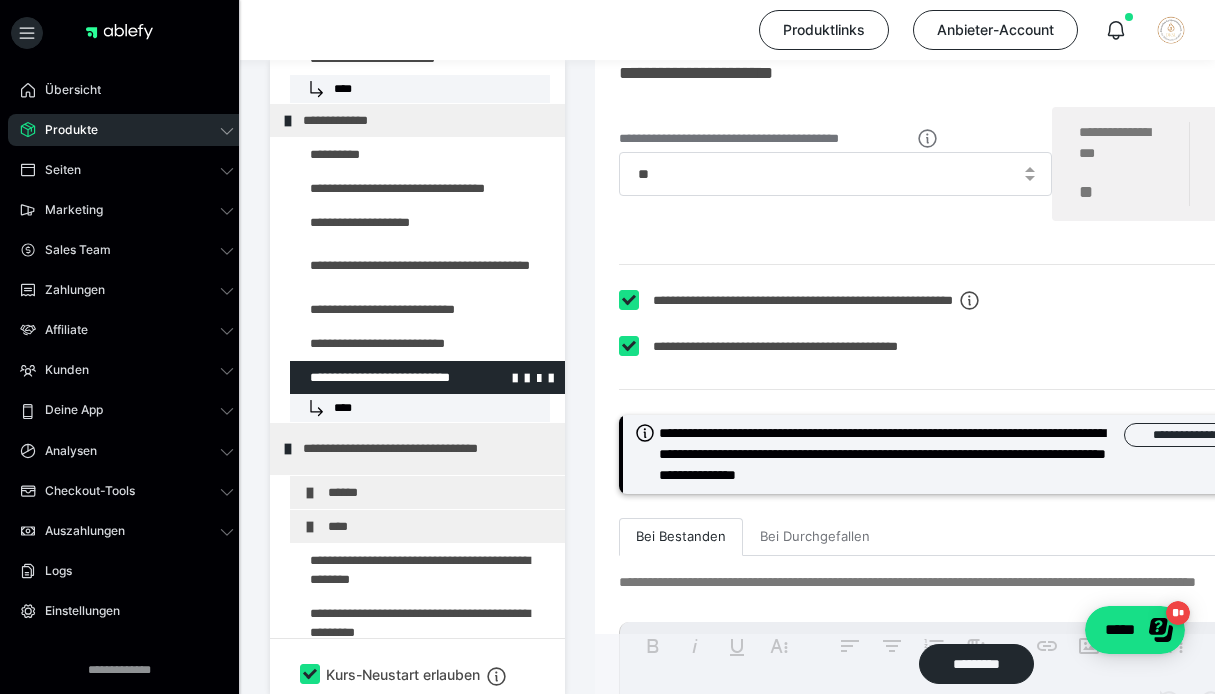 click at bounding box center (375, 377) 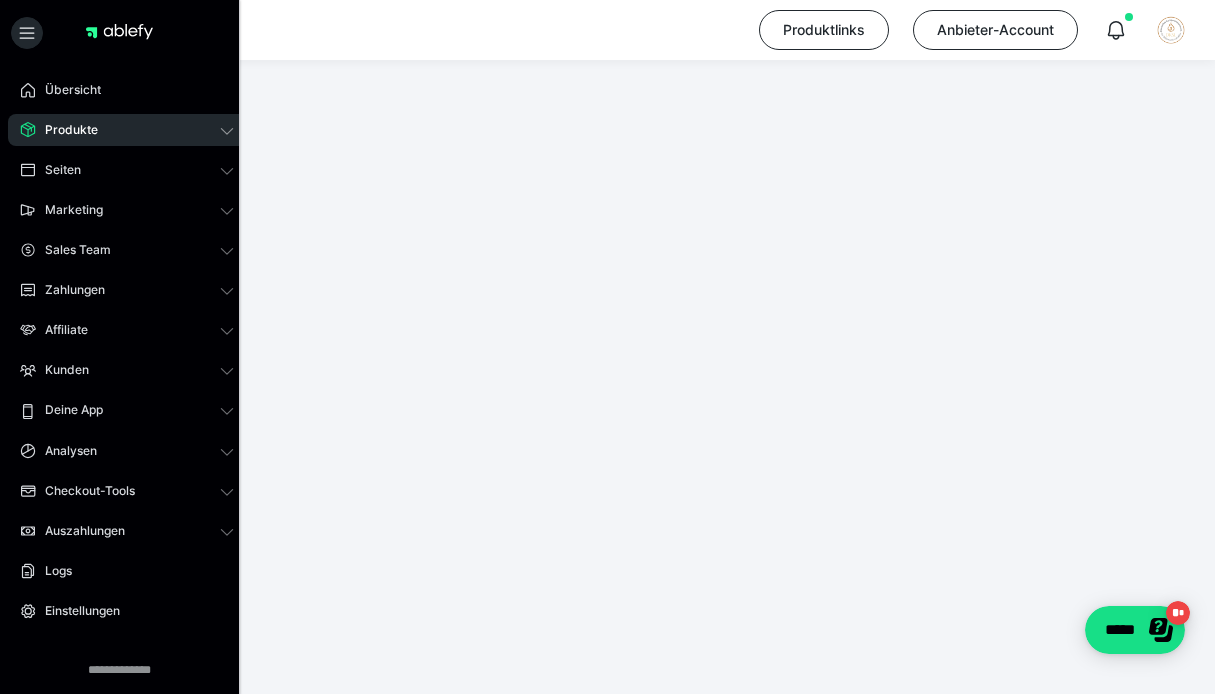 scroll, scrollTop: 297, scrollLeft: 0, axis: vertical 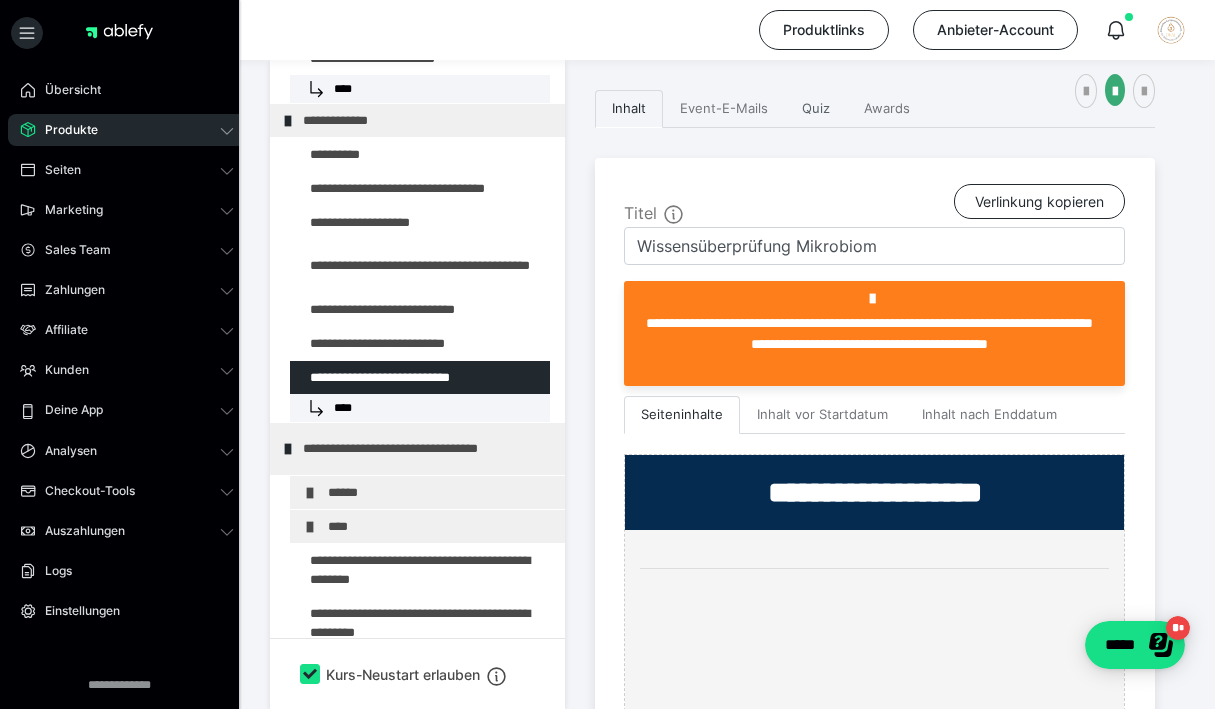 click on "Quiz" at bounding box center [816, 109] 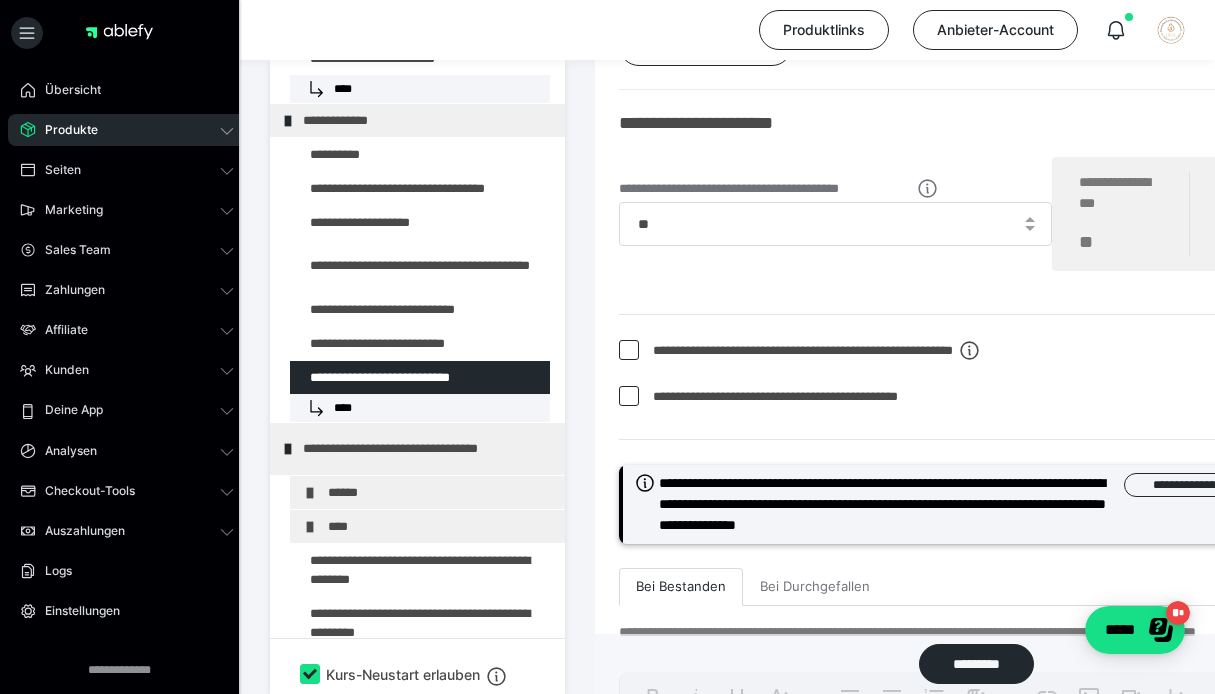 scroll, scrollTop: 10897, scrollLeft: 0, axis: vertical 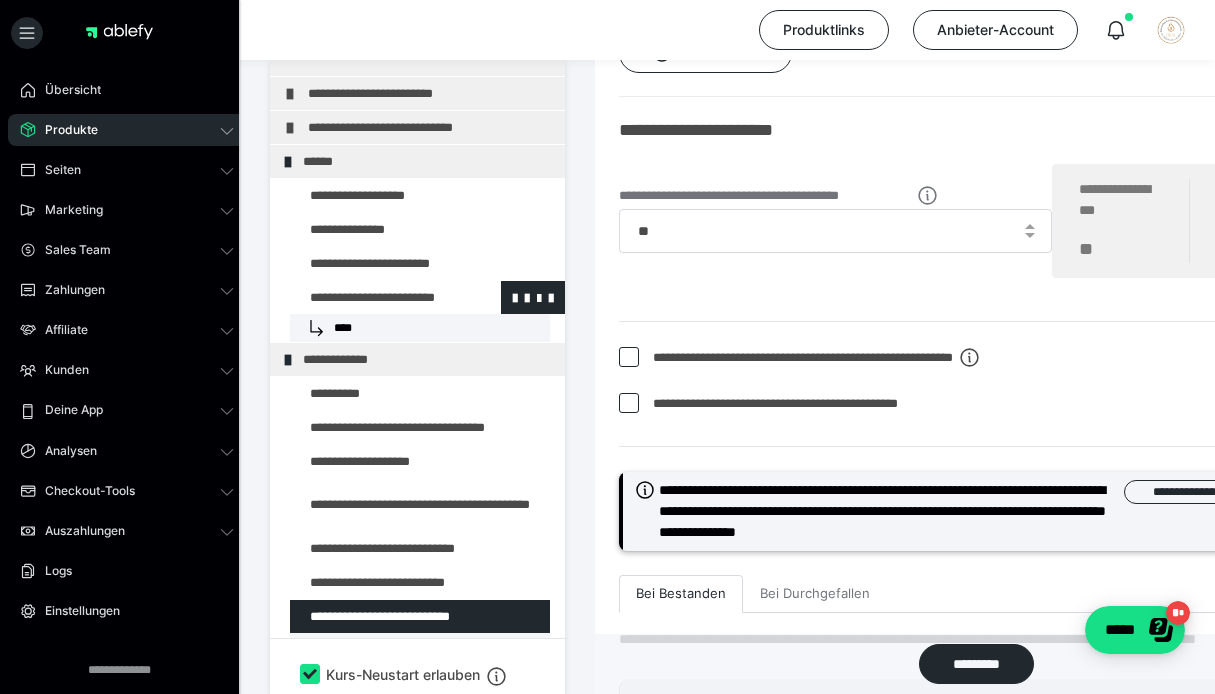 click at bounding box center [375, 297] 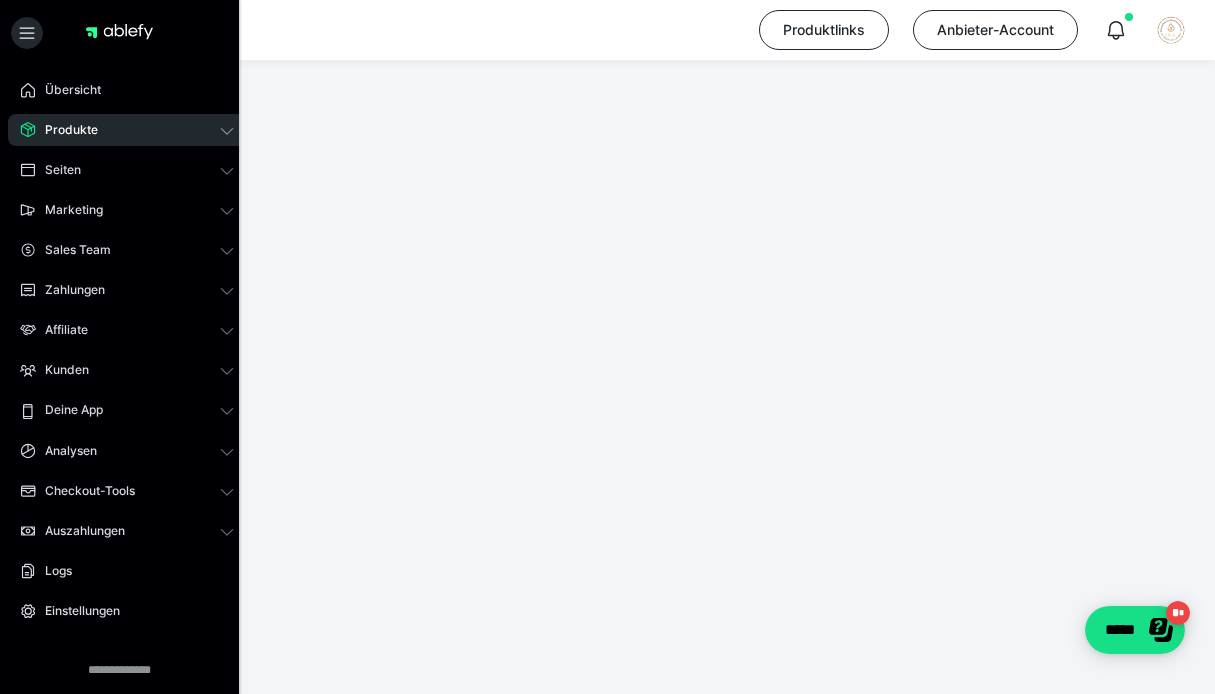scroll, scrollTop: 297, scrollLeft: 0, axis: vertical 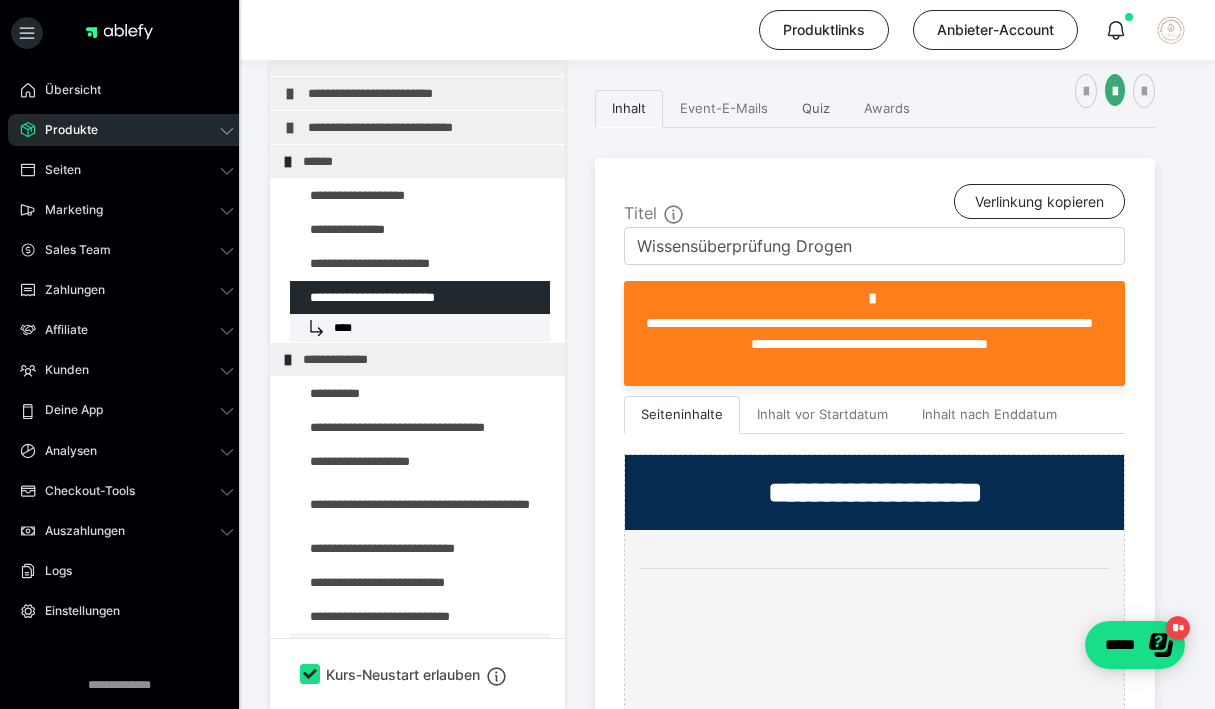 click on "Quiz" at bounding box center [816, 109] 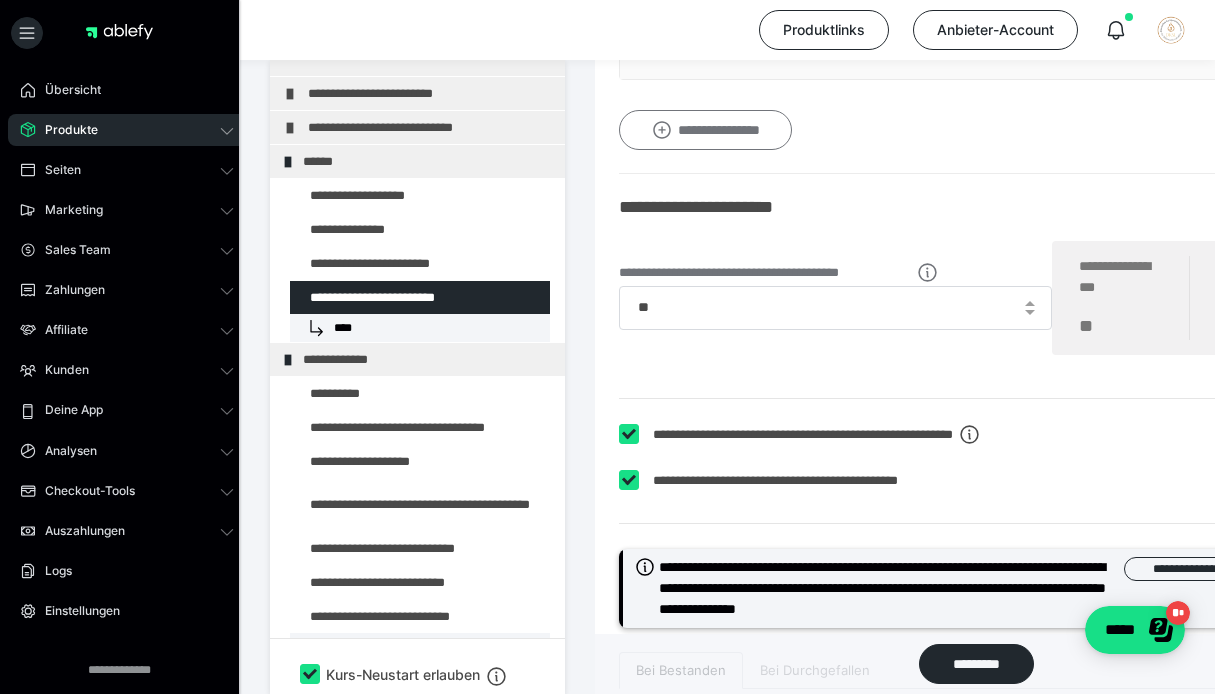 scroll, scrollTop: 10631, scrollLeft: 0, axis: vertical 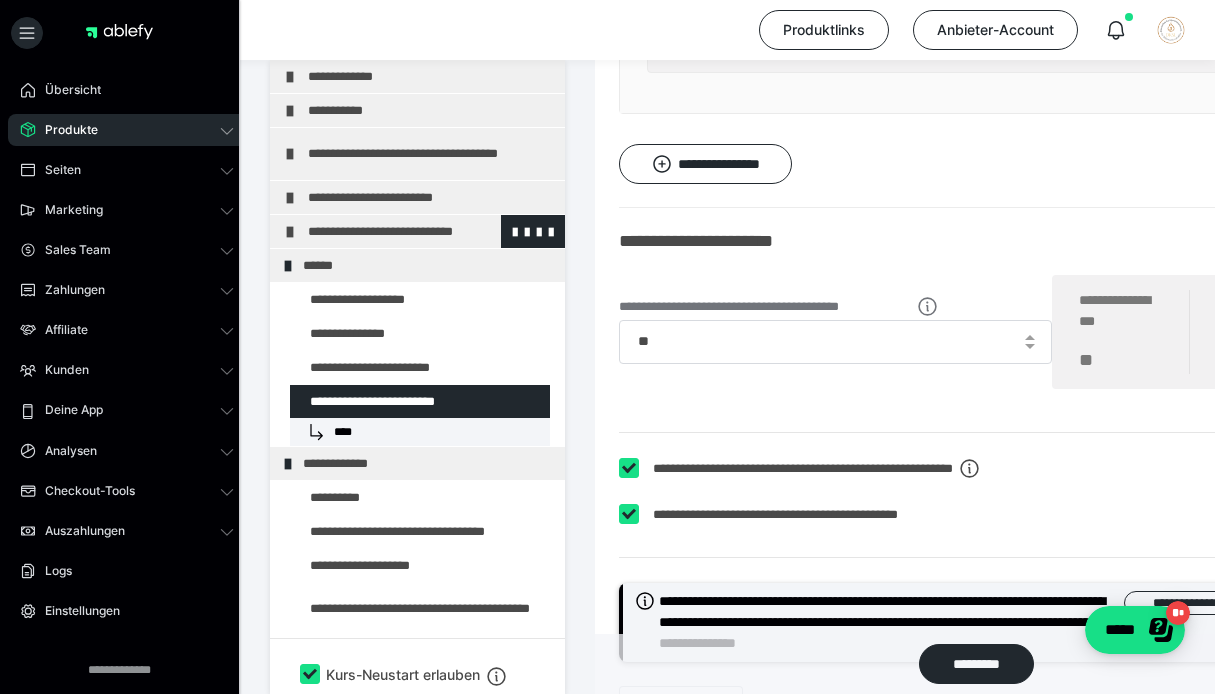 click at bounding box center (290, 232) 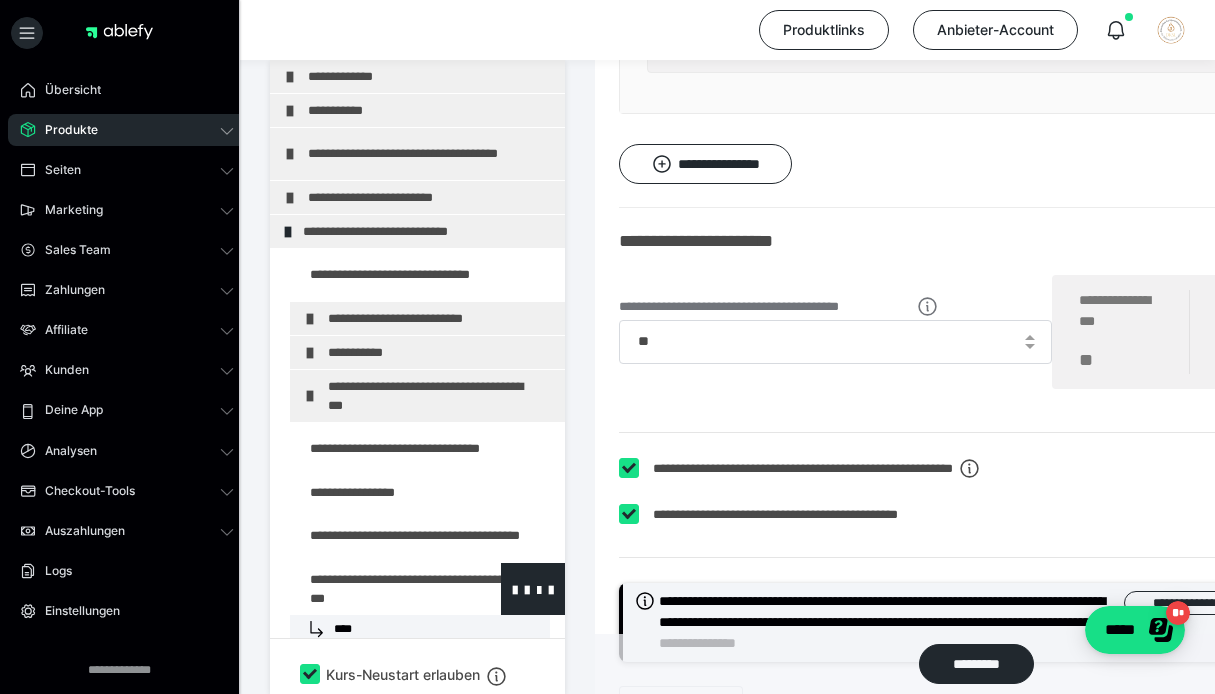 click at bounding box center [375, 589] 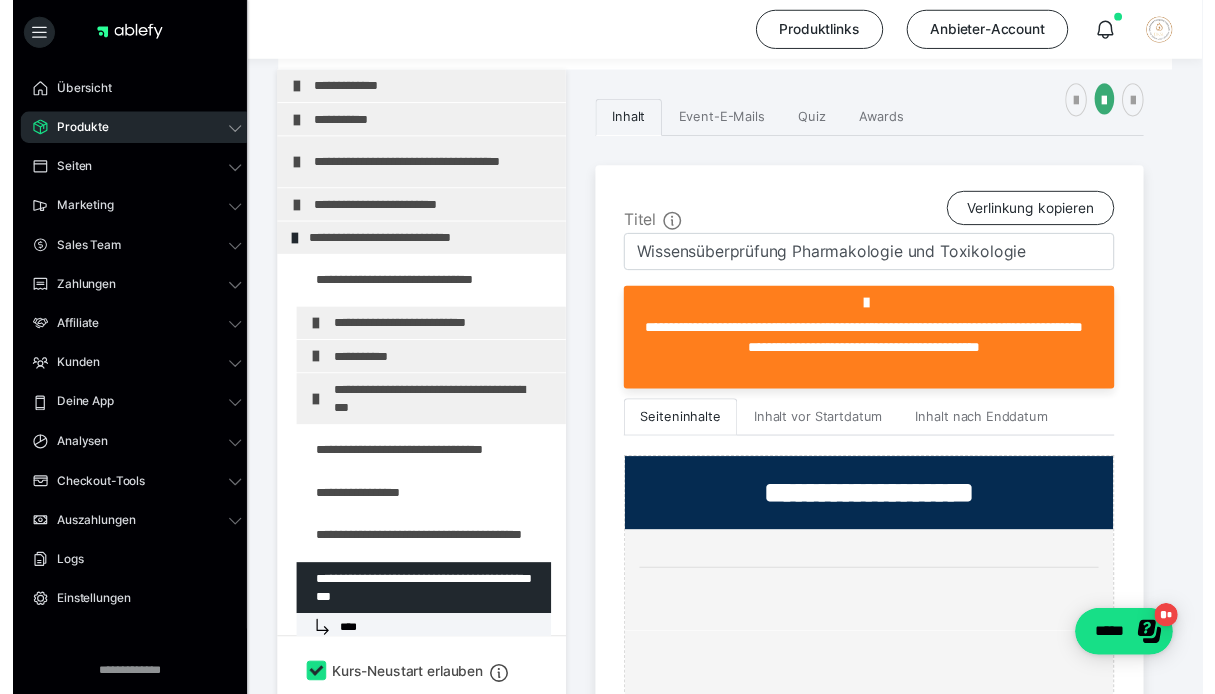 scroll, scrollTop: 261, scrollLeft: 0, axis: vertical 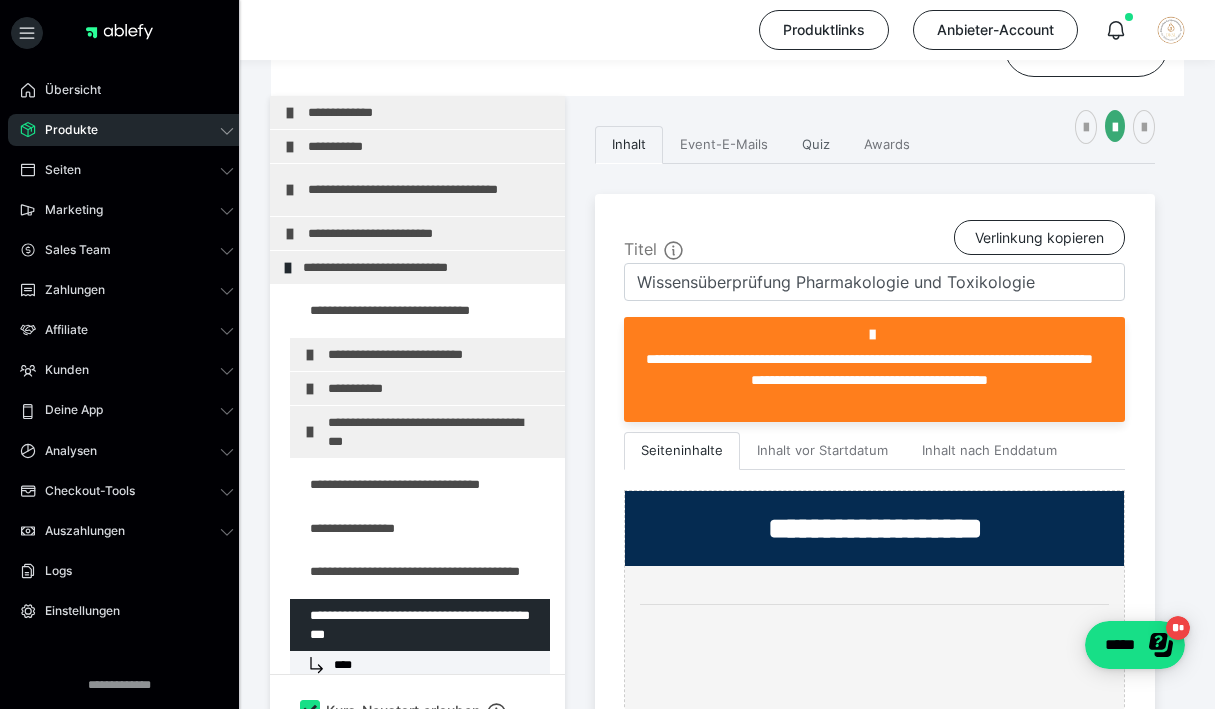 click on "Quiz" at bounding box center [816, 145] 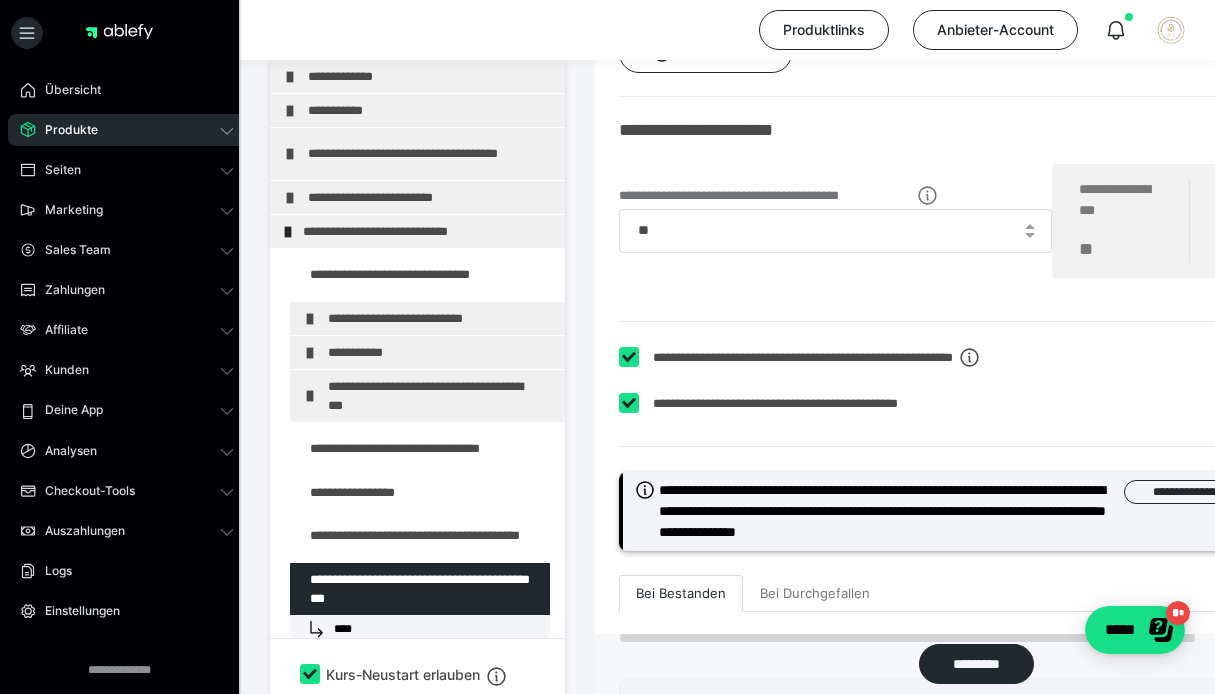 scroll, scrollTop: 10079, scrollLeft: 0, axis: vertical 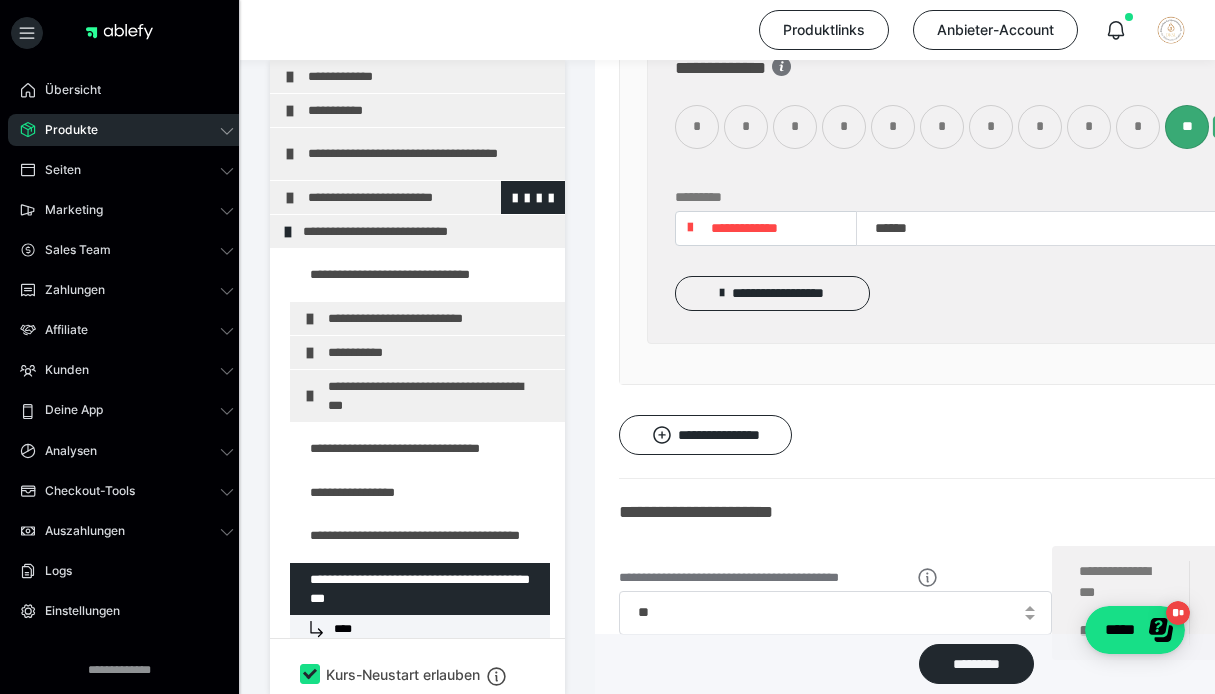 click on "**********" at bounding box center (417, 197) 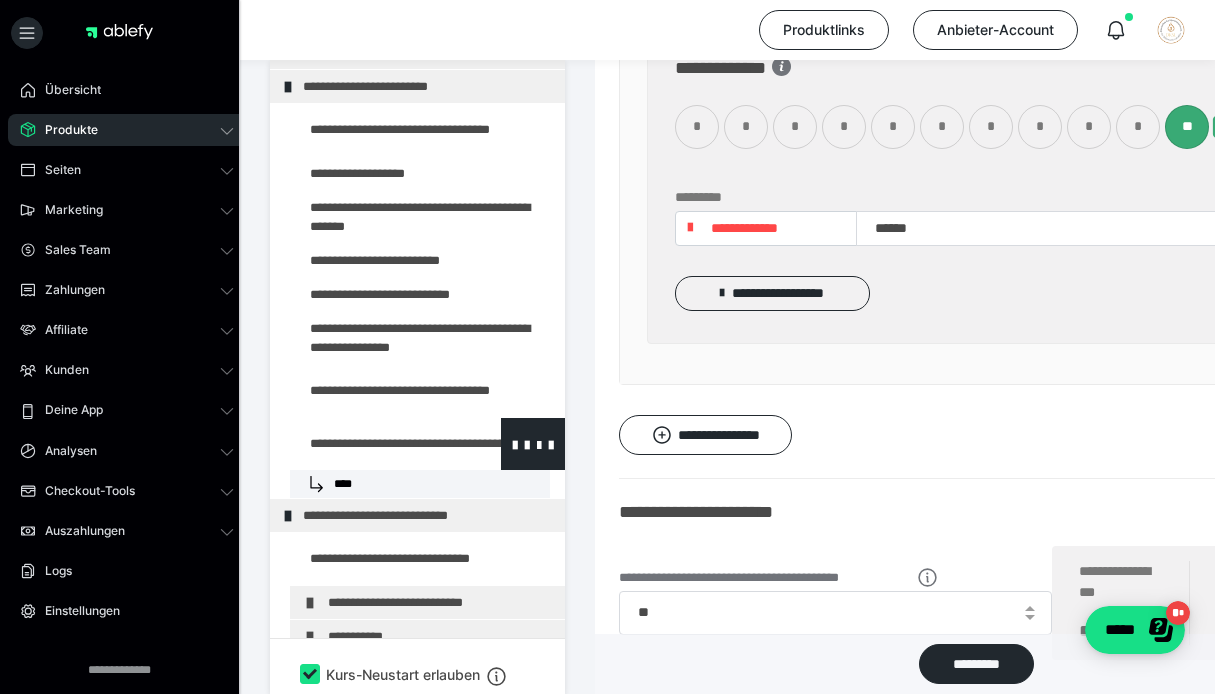 scroll, scrollTop: 460, scrollLeft: 0, axis: vertical 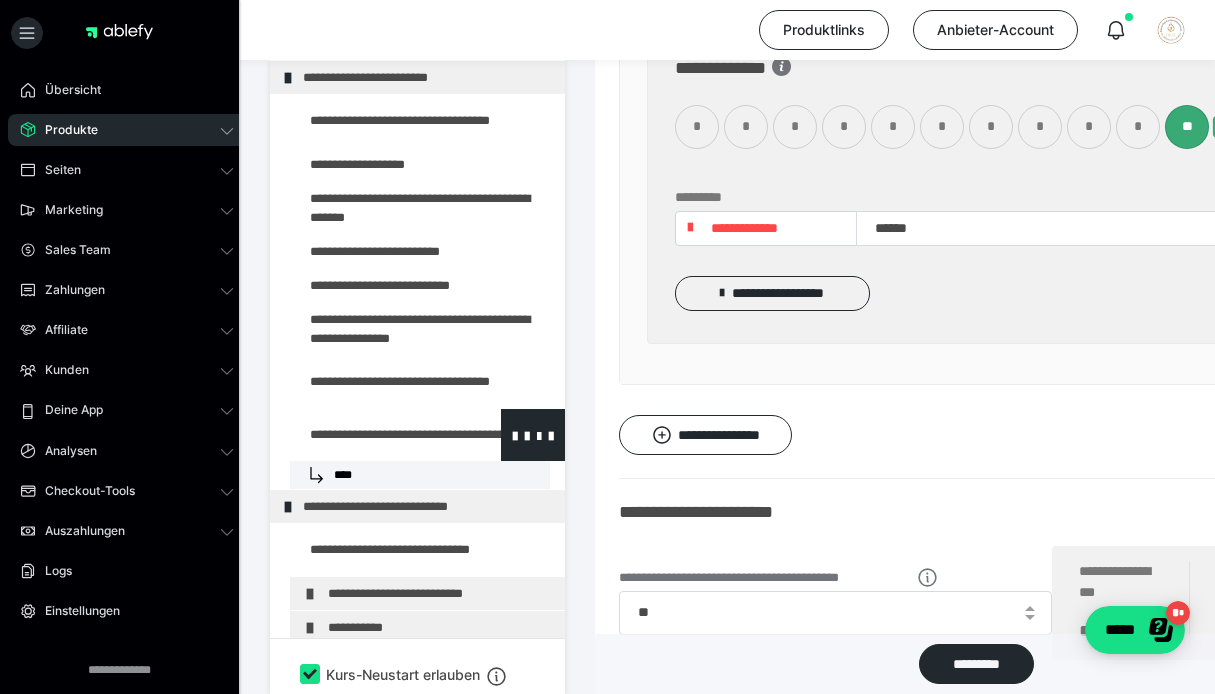 click at bounding box center [375, 435] 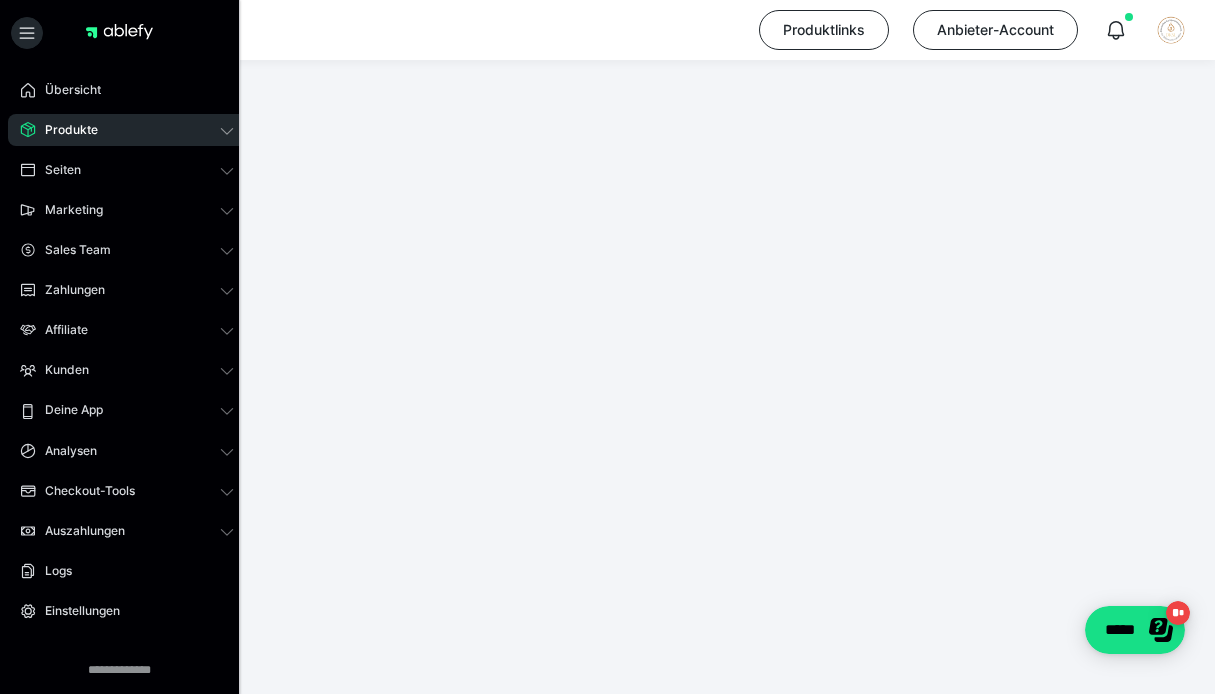 scroll, scrollTop: 297, scrollLeft: 0, axis: vertical 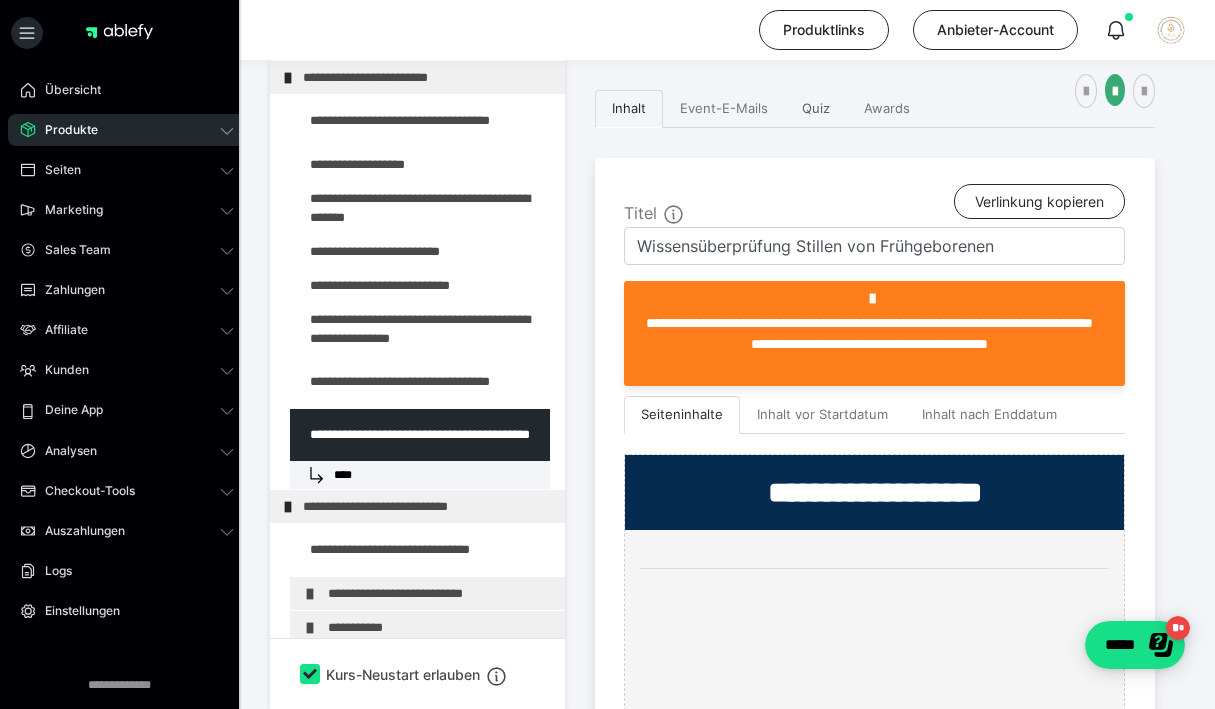 click on "Quiz" at bounding box center [816, 109] 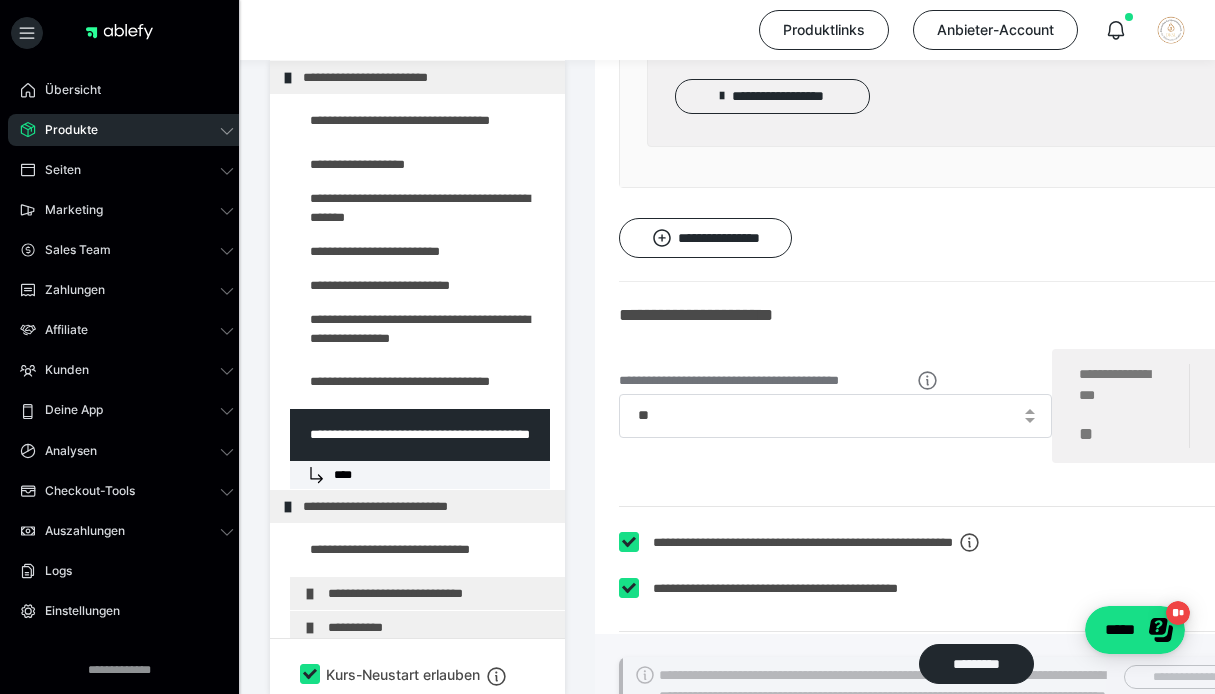 scroll, scrollTop: 10883, scrollLeft: 0, axis: vertical 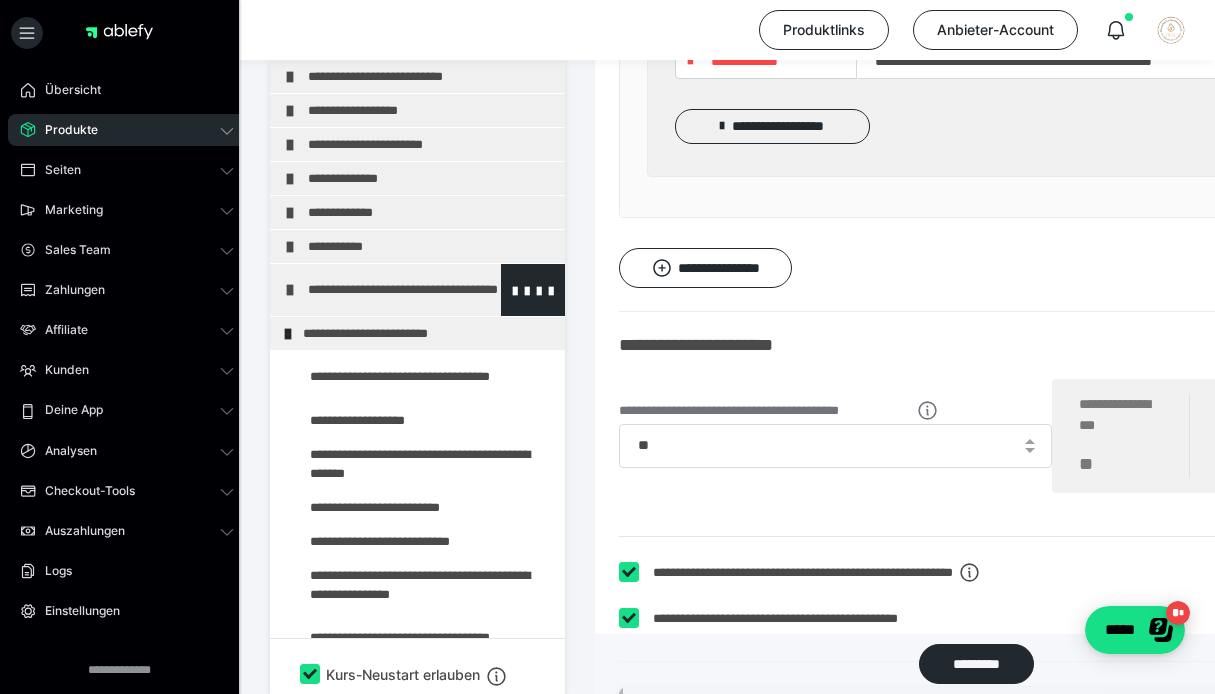 click on "**********" at bounding box center [417, 290] 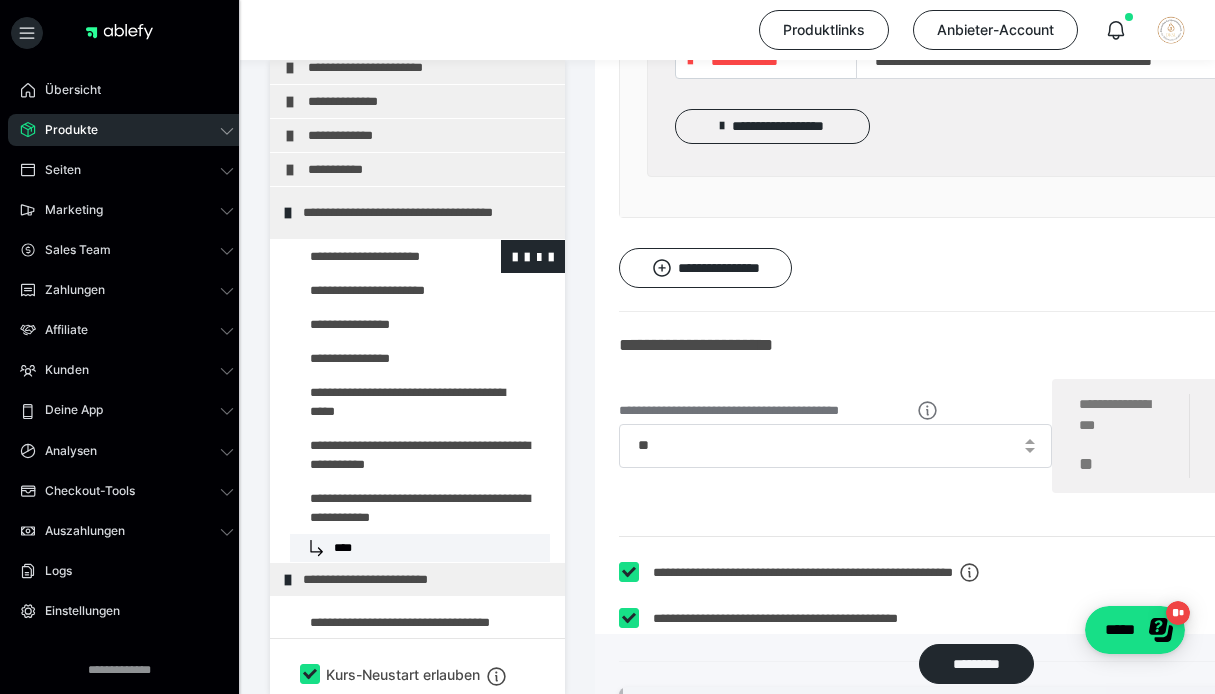 scroll, scrollTop: 361, scrollLeft: 0, axis: vertical 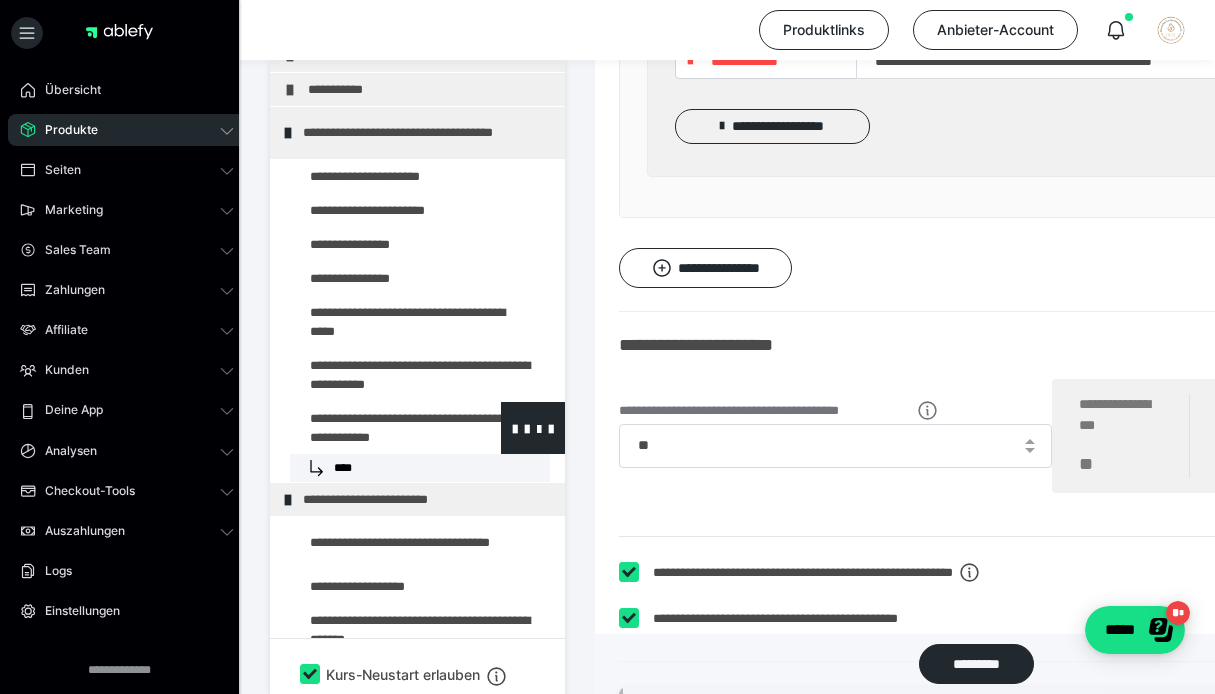 click at bounding box center [375, 428] 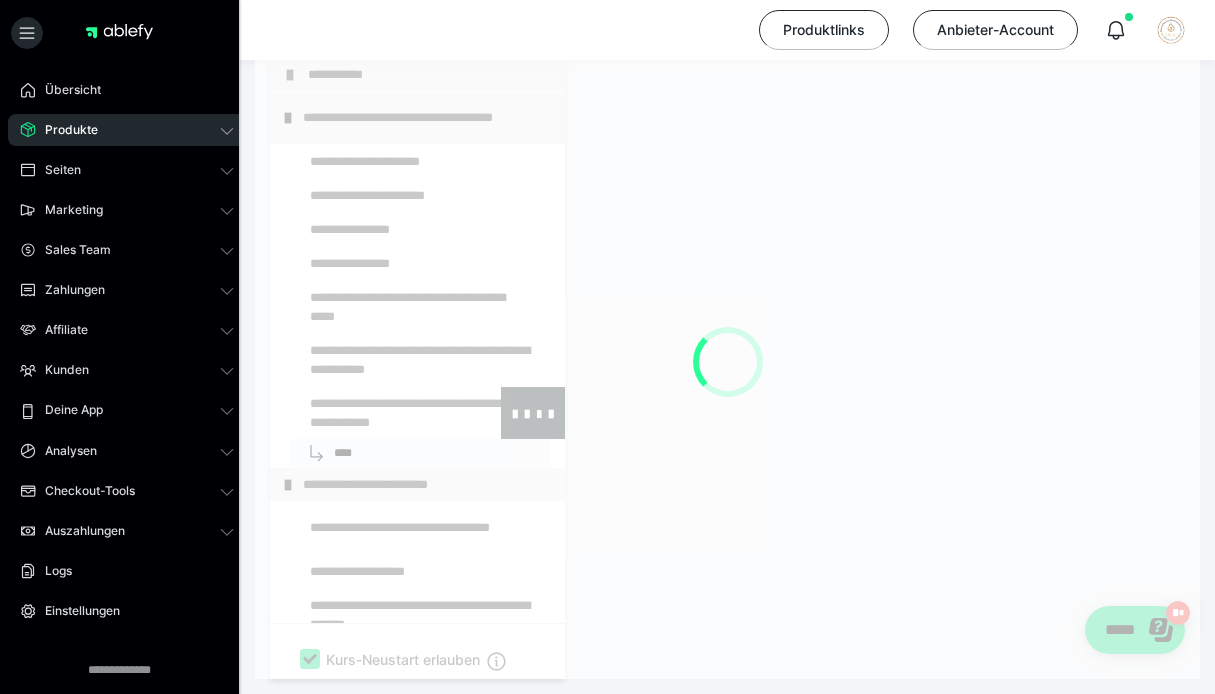 scroll, scrollTop: 297, scrollLeft: 0, axis: vertical 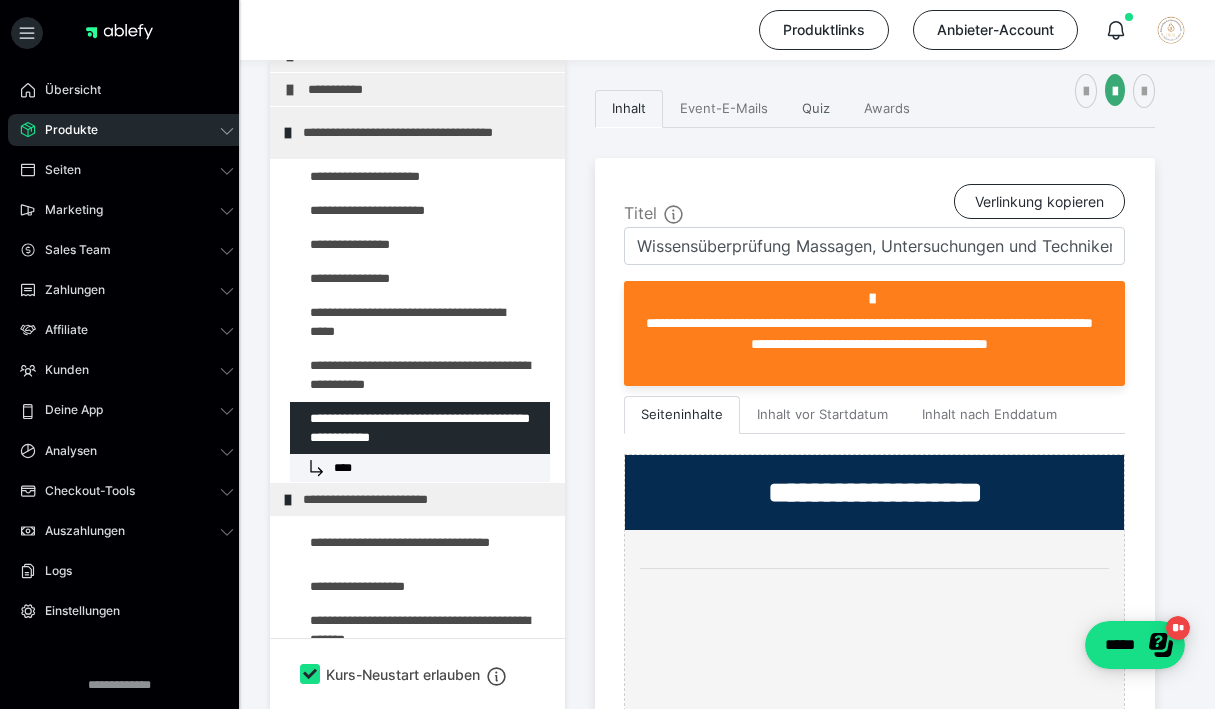 click on "Quiz" at bounding box center [816, 109] 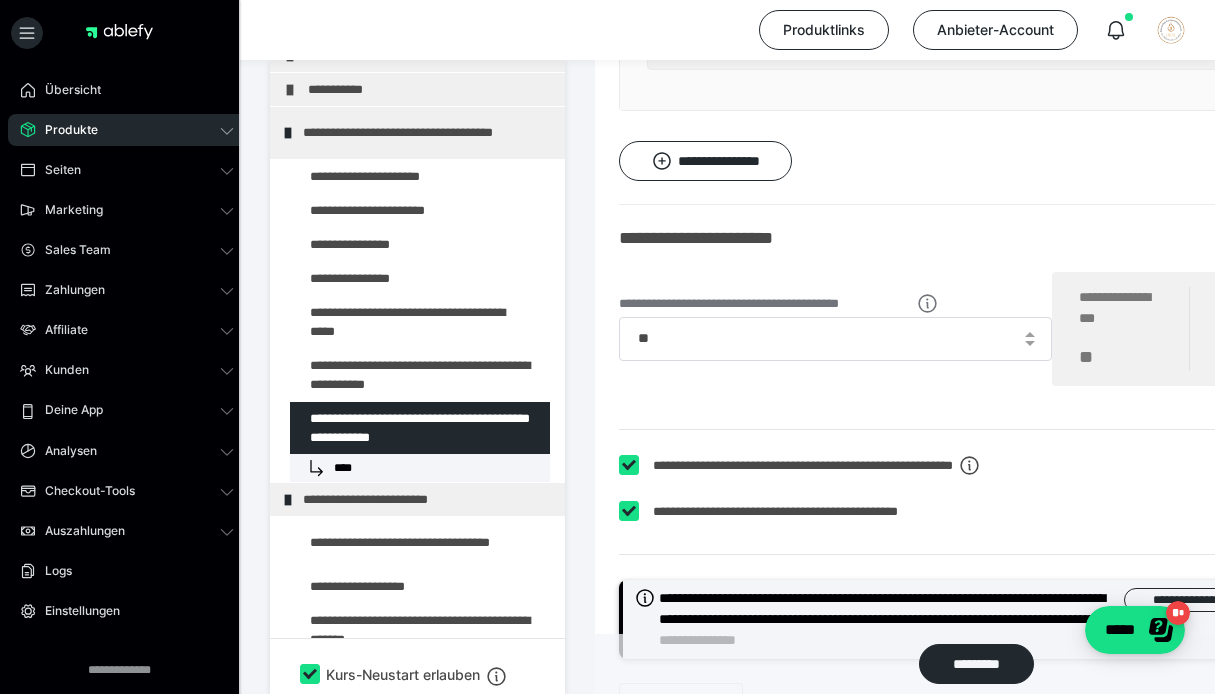 scroll, scrollTop: 11254, scrollLeft: 0, axis: vertical 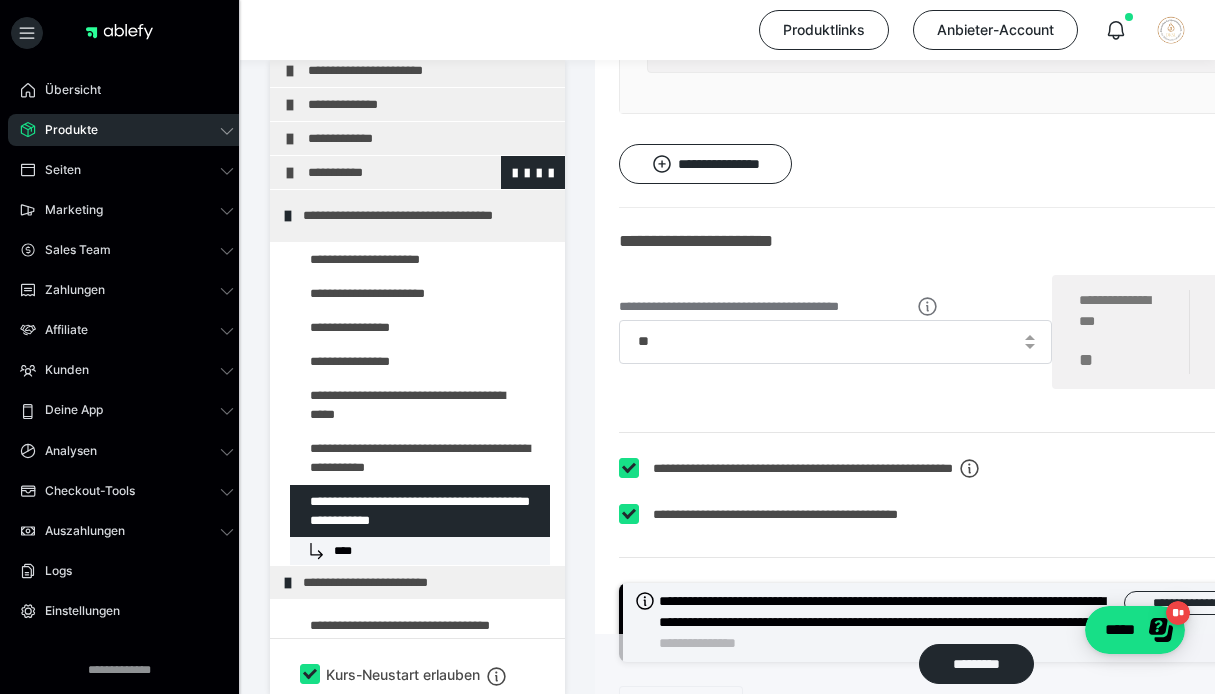 click at bounding box center [290, 173] 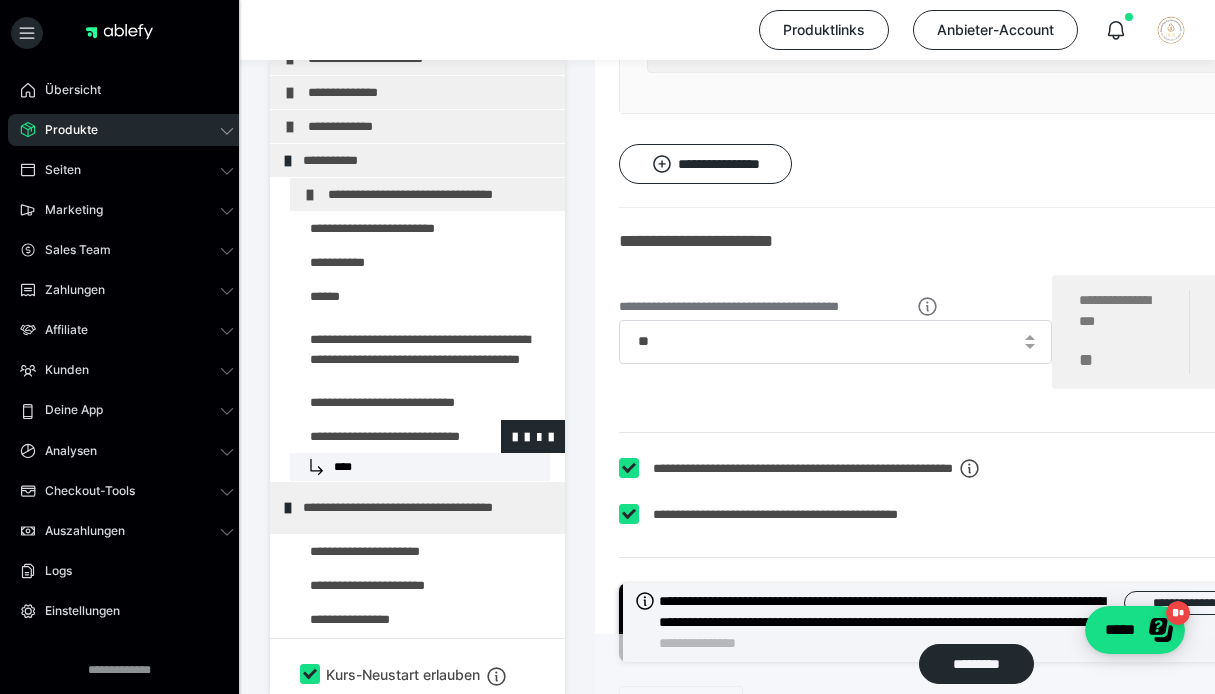 scroll, scrollTop: 291, scrollLeft: 0, axis: vertical 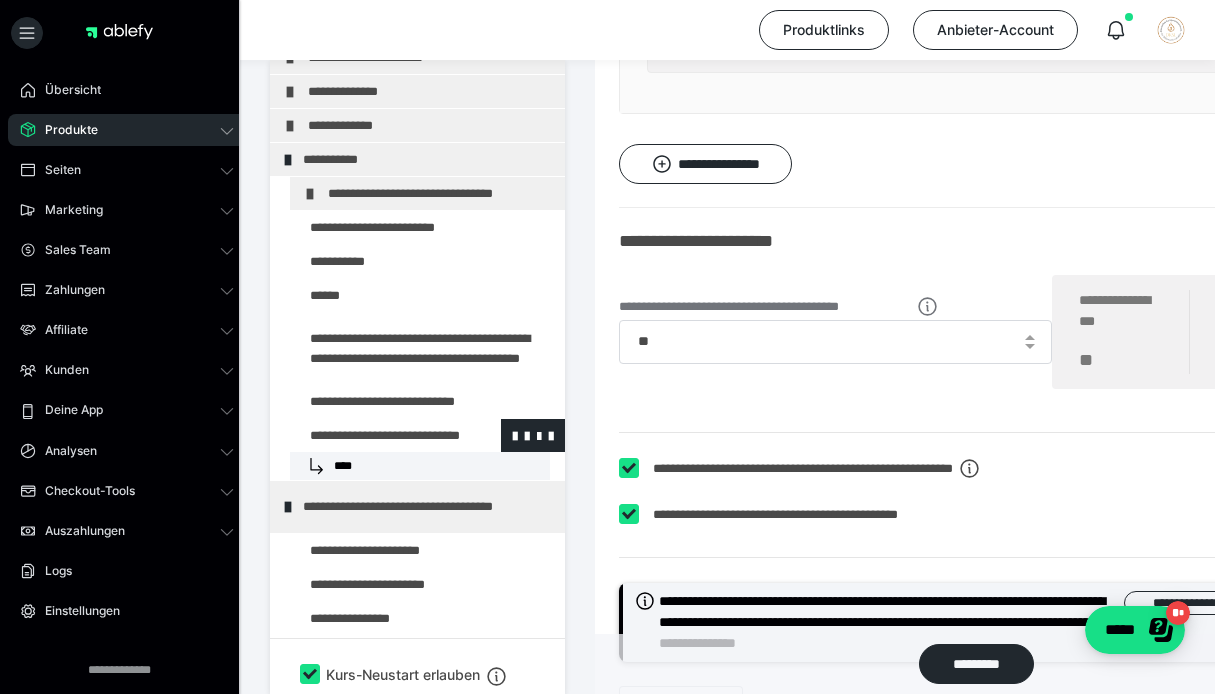click at bounding box center [375, 435] 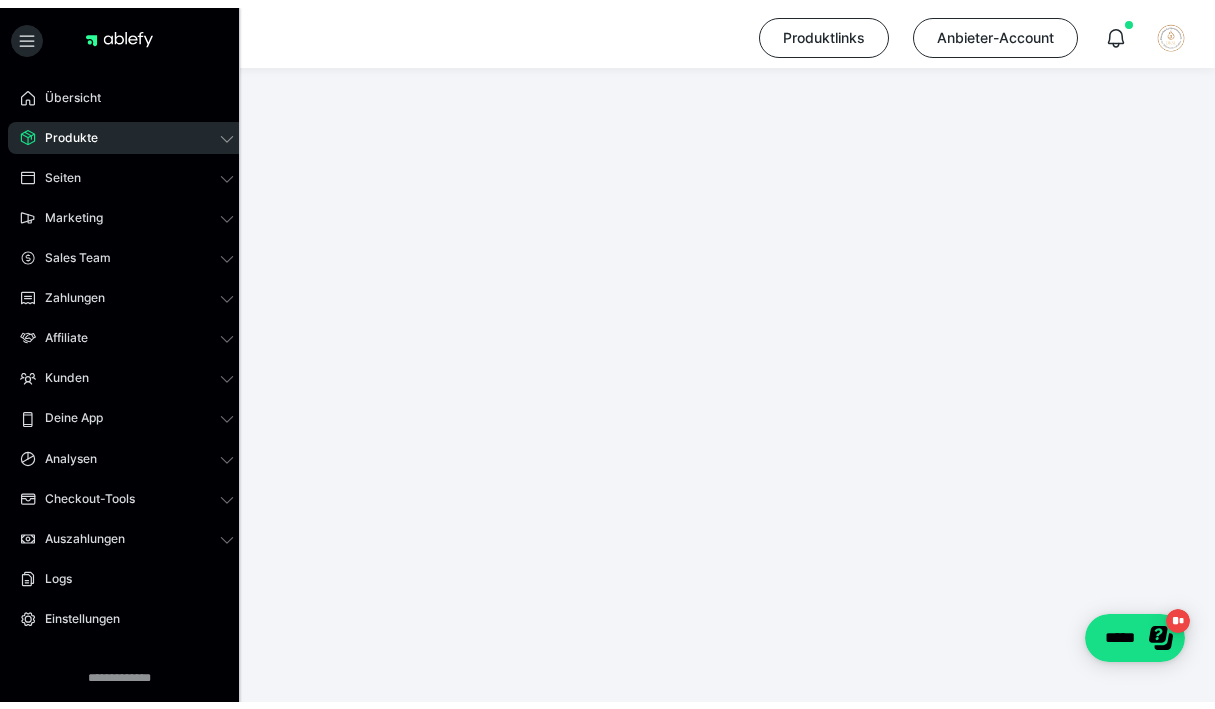 scroll, scrollTop: 297, scrollLeft: 0, axis: vertical 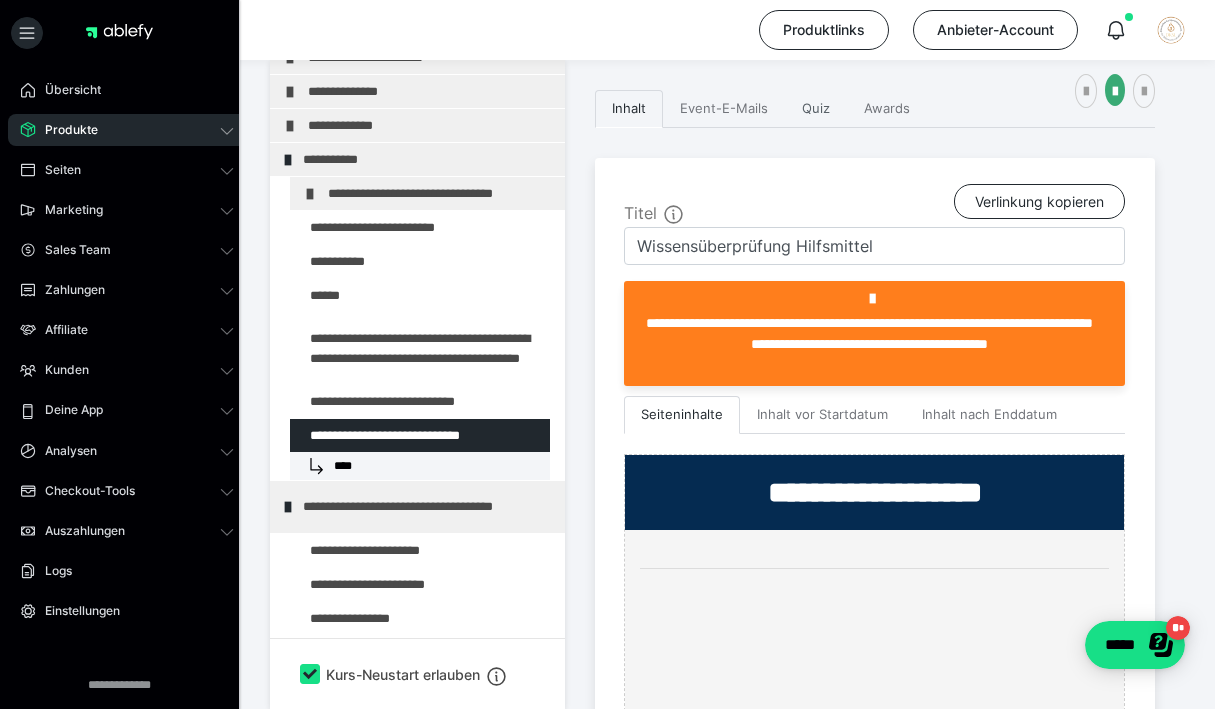 click on "Quiz" at bounding box center [816, 109] 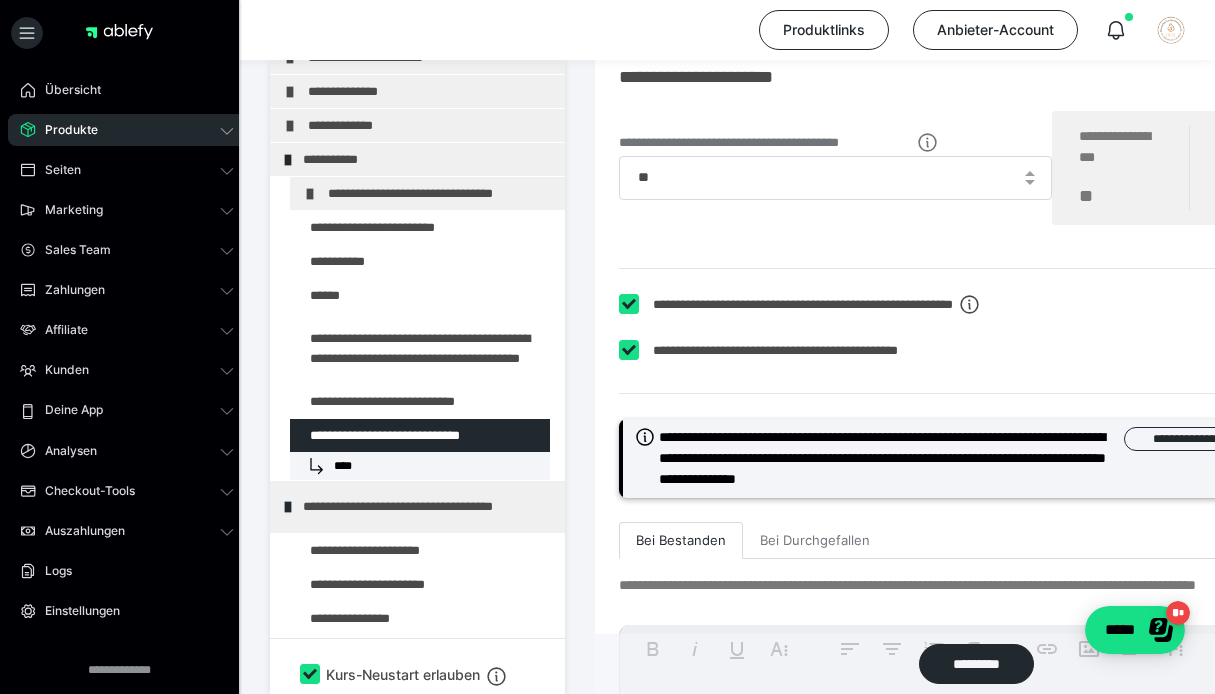scroll, scrollTop: 11198, scrollLeft: 0, axis: vertical 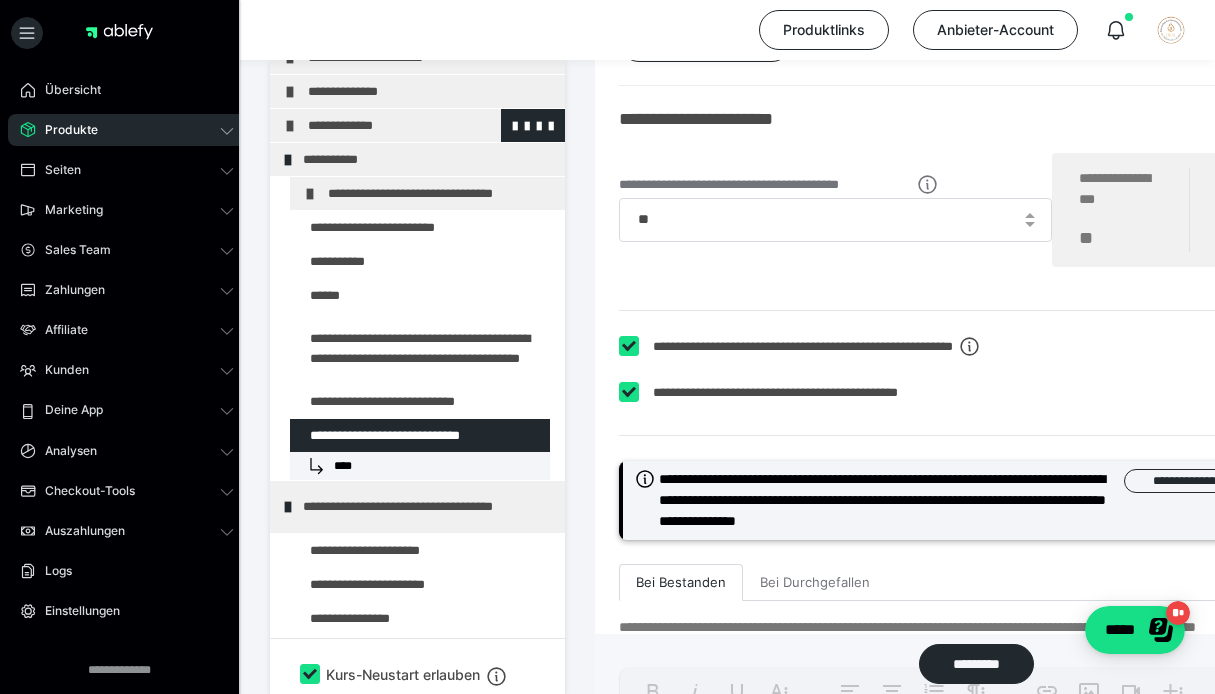 click at bounding box center (290, 126) 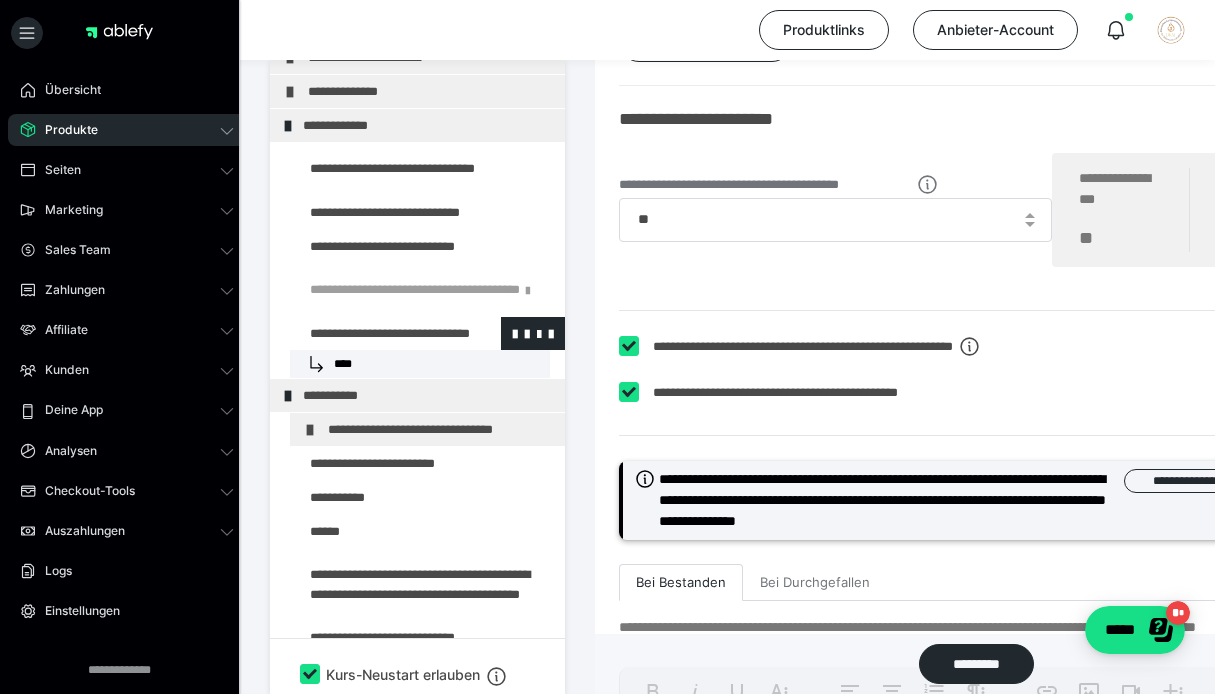 click at bounding box center [375, 333] 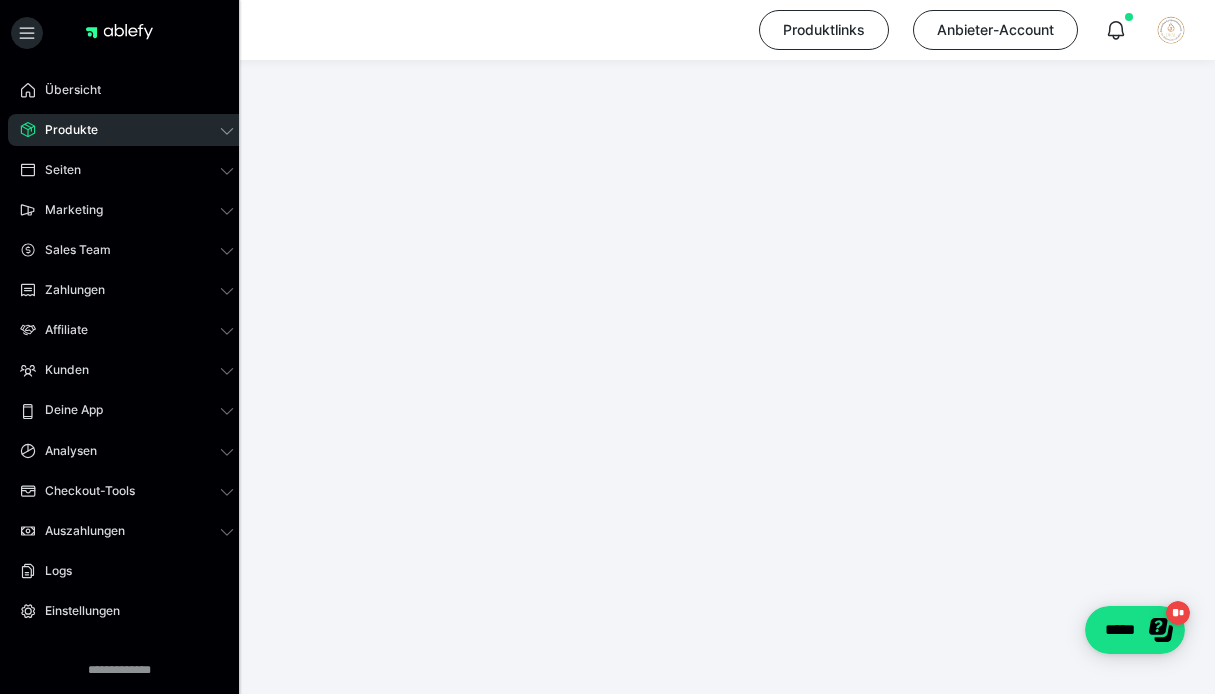 scroll, scrollTop: 297, scrollLeft: 0, axis: vertical 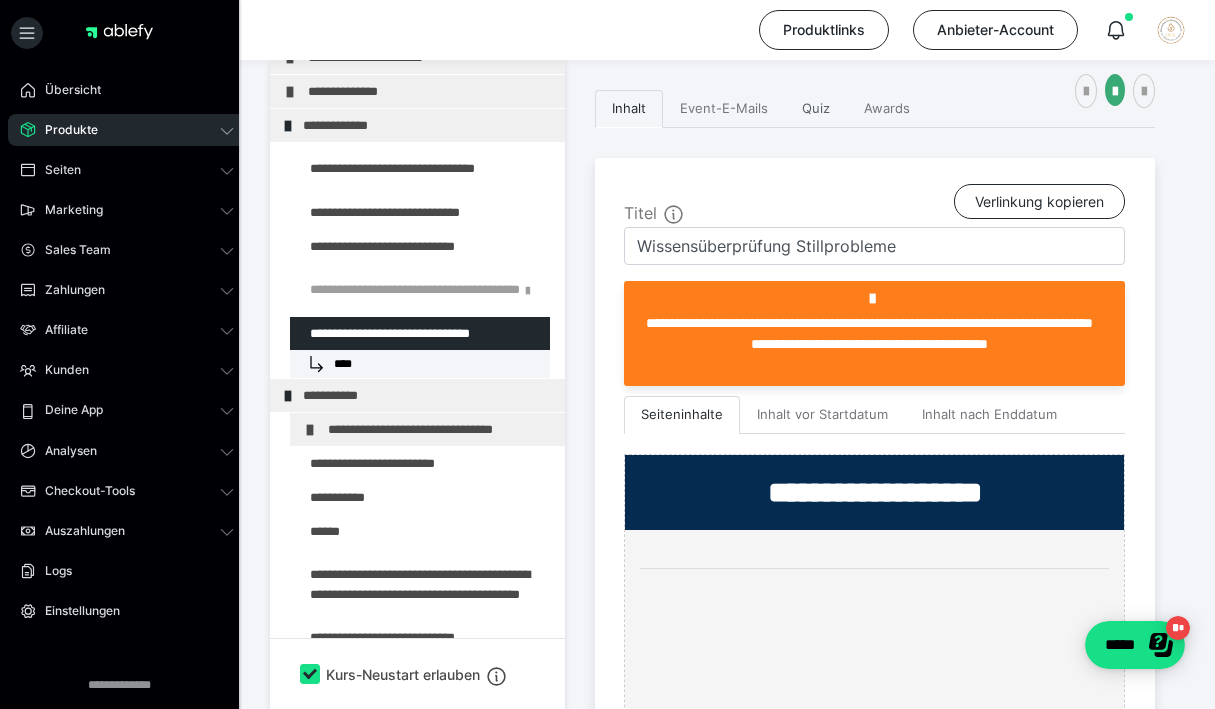 click on "Quiz" at bounding box center [816, 109] 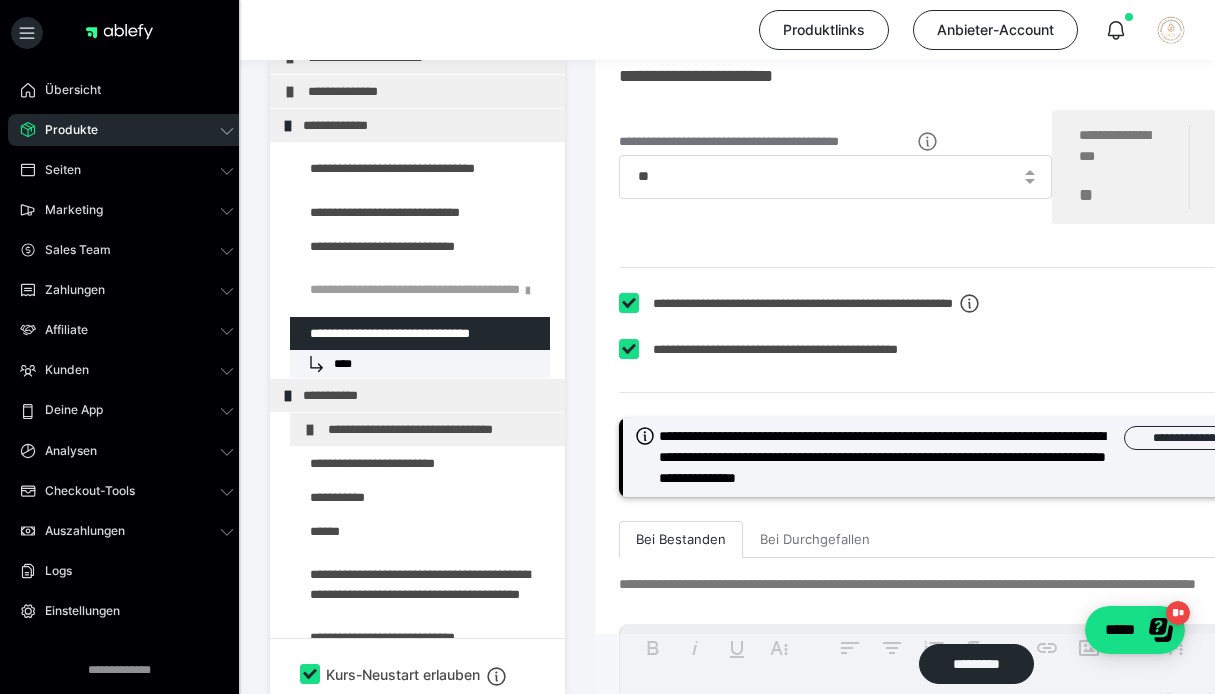 scroll, scrollTop: 10993, scrollLeft: 0, axis: vertical 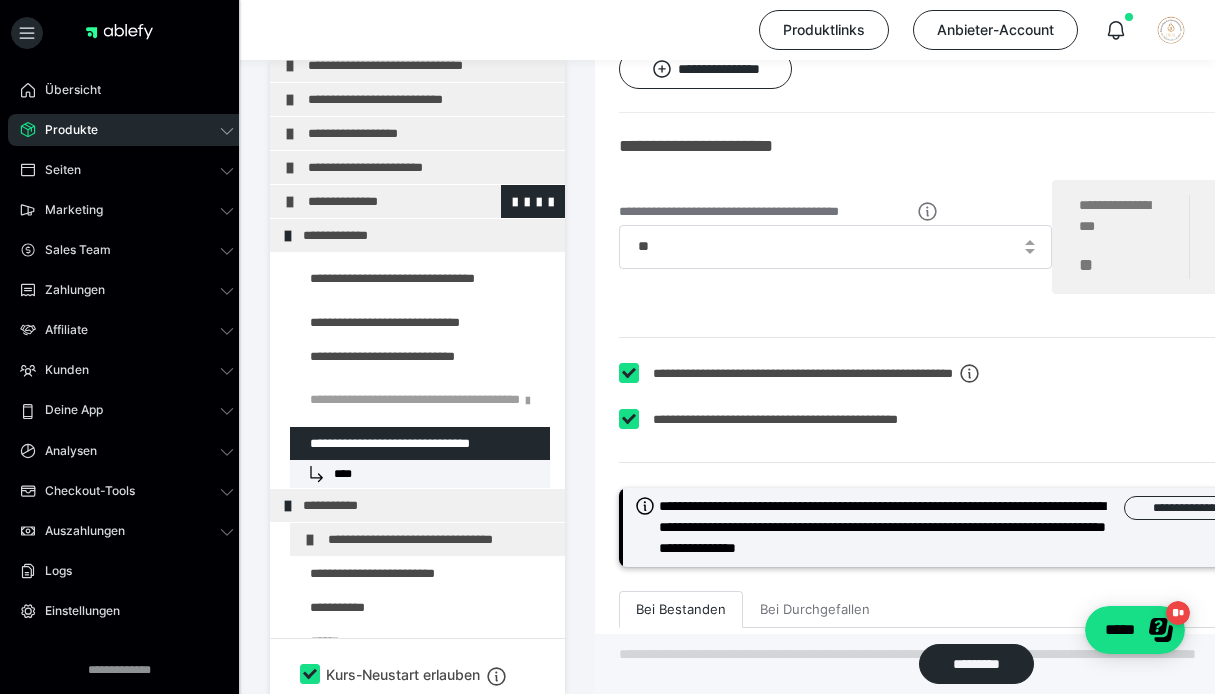 click on "**********" at bounding box center [423, 201] 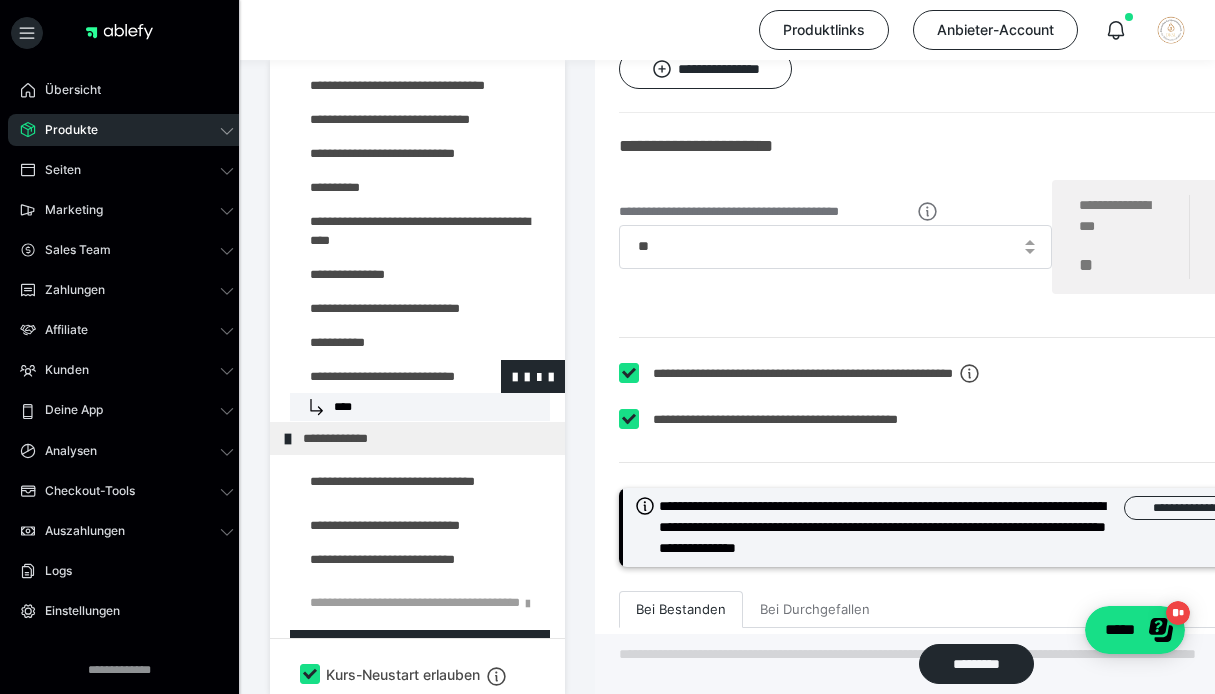 scroll, scrollTop: 365, scrollLeft: 0, axis: vertical 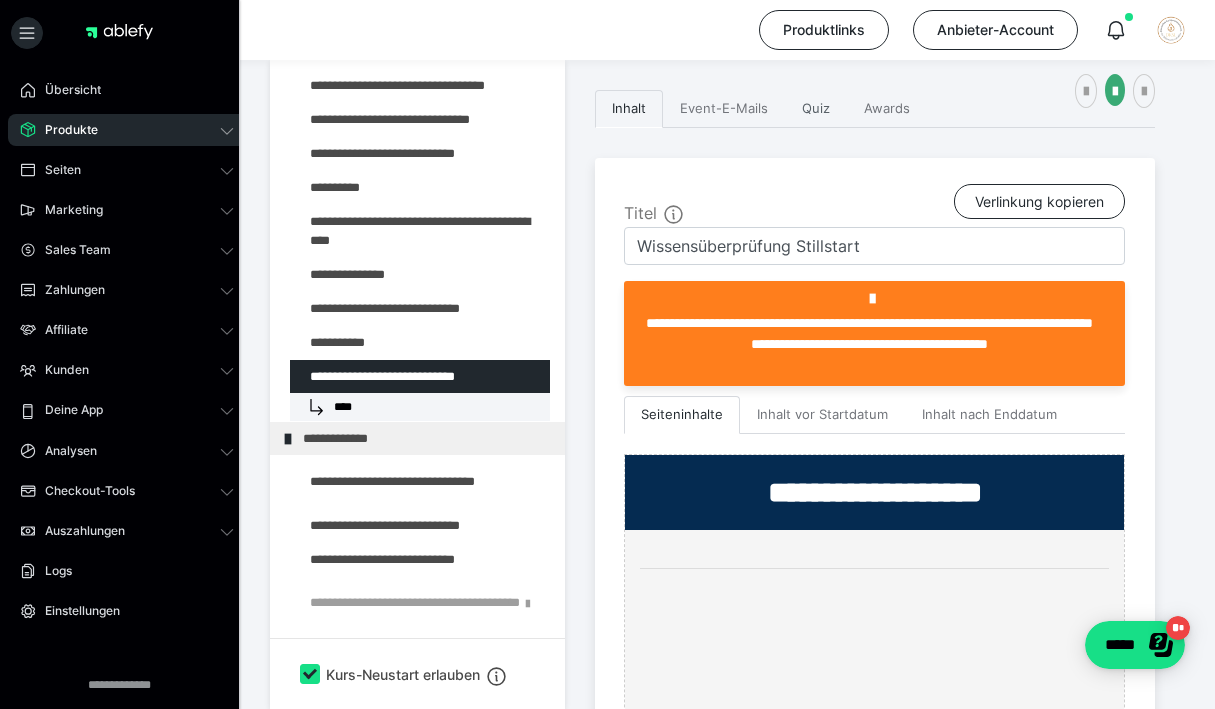 click on "Quiz" at bounding box center (816, 109) 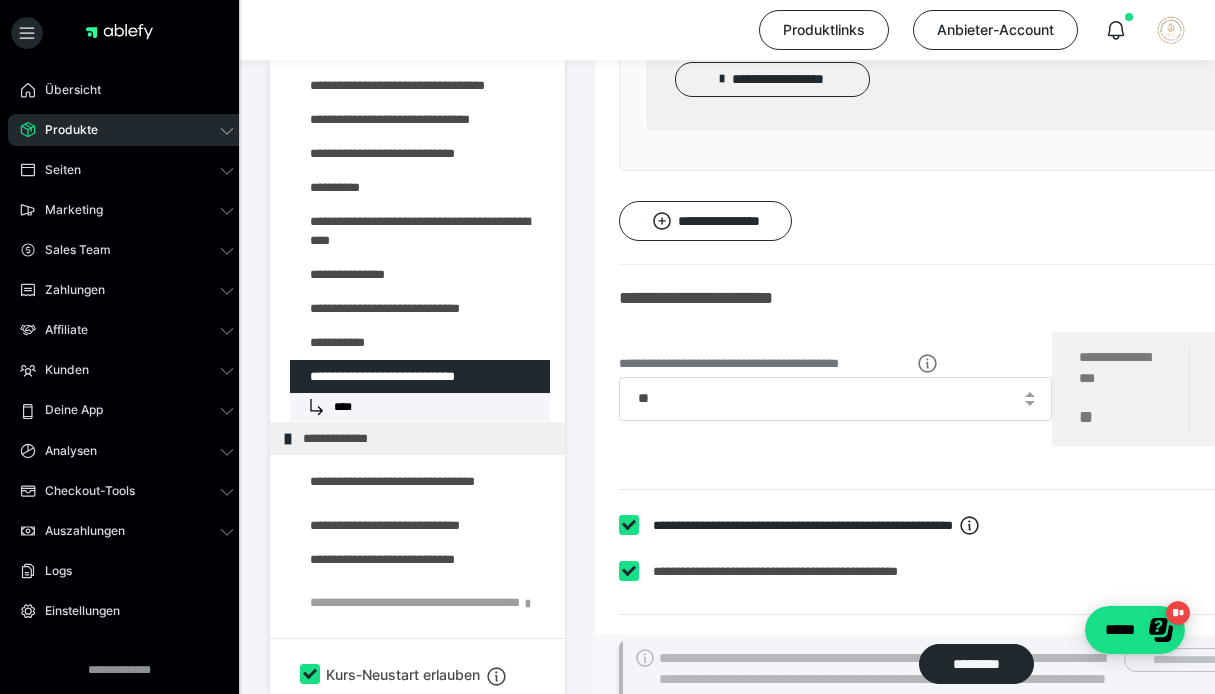 scroll, scrollTop: 10337, scrollLeft: 0, axis: vertical 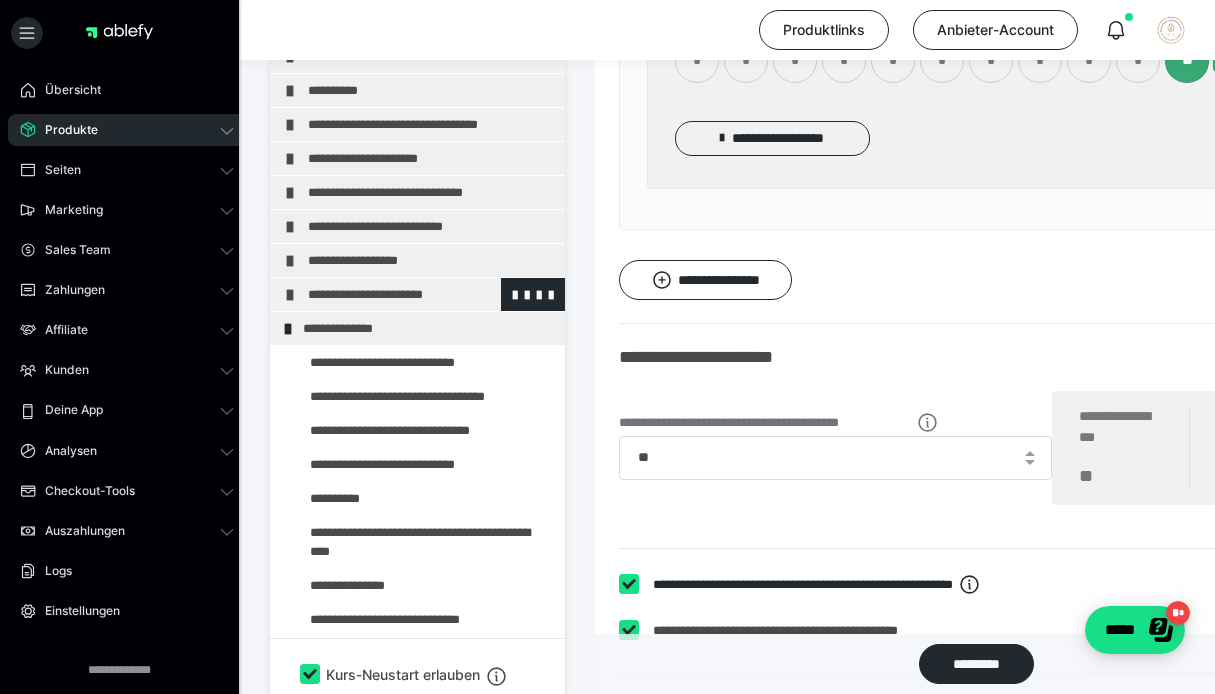 click on "**********" at bounding box center [423, 294] 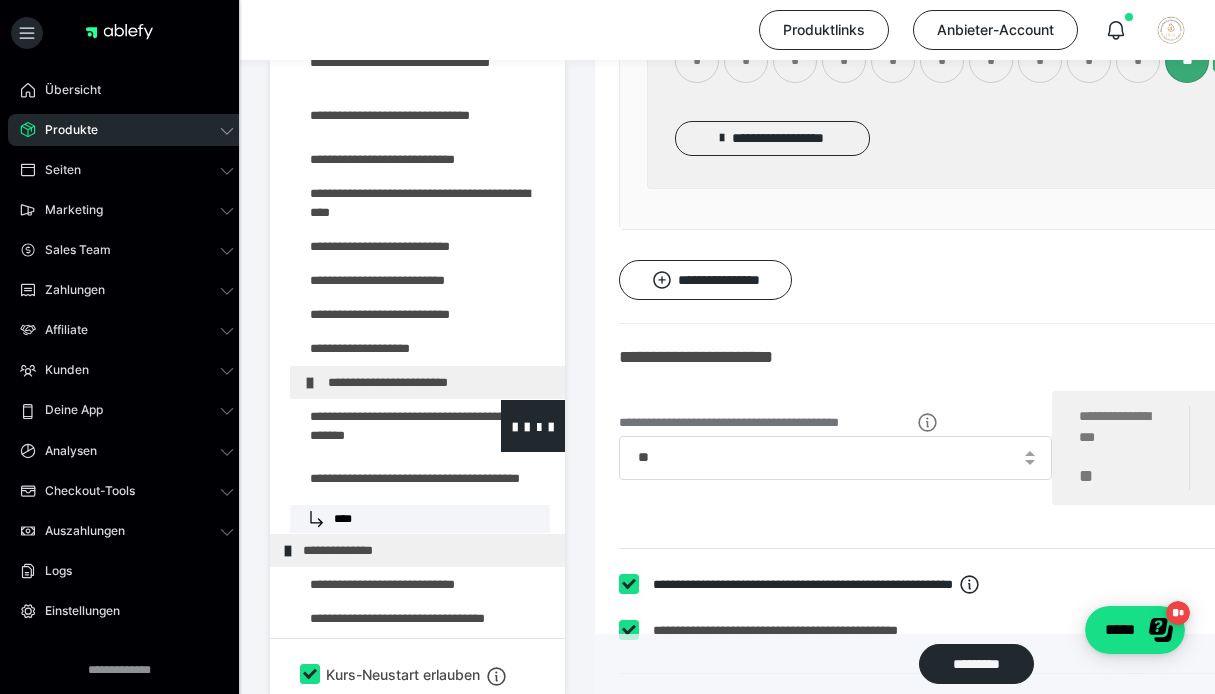 scroll, scrollTop: 339, scrollLeft: 0, axis: vertical 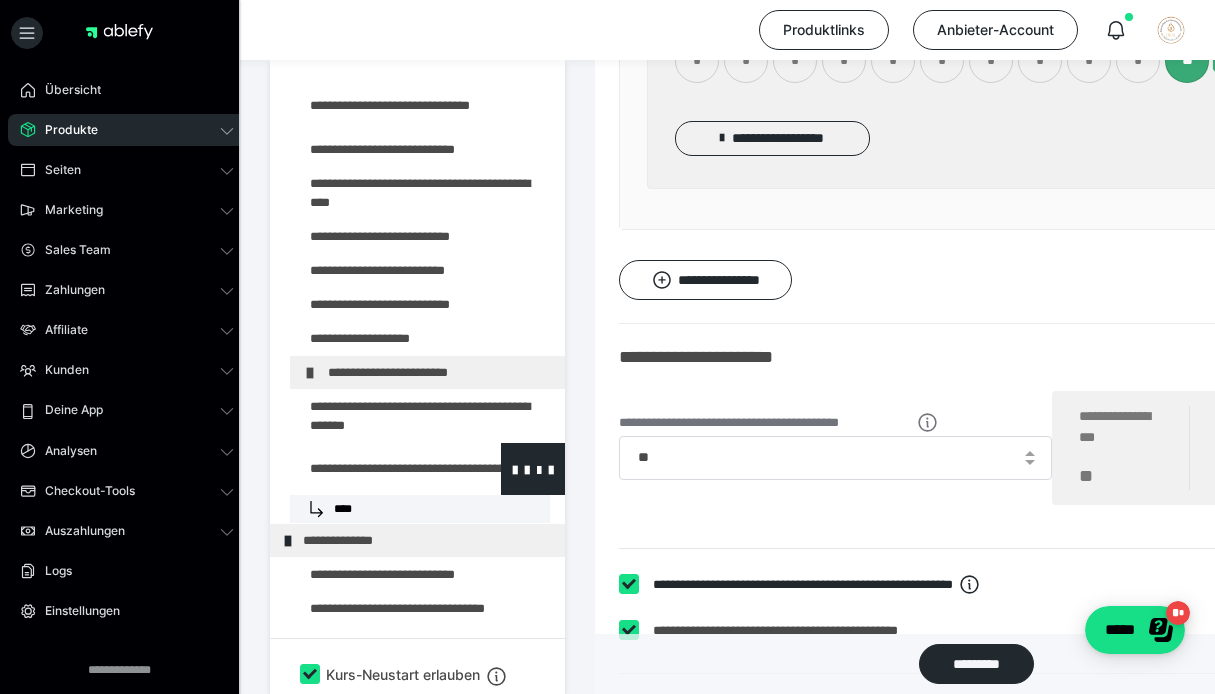 click at bounding box center (375, 469) 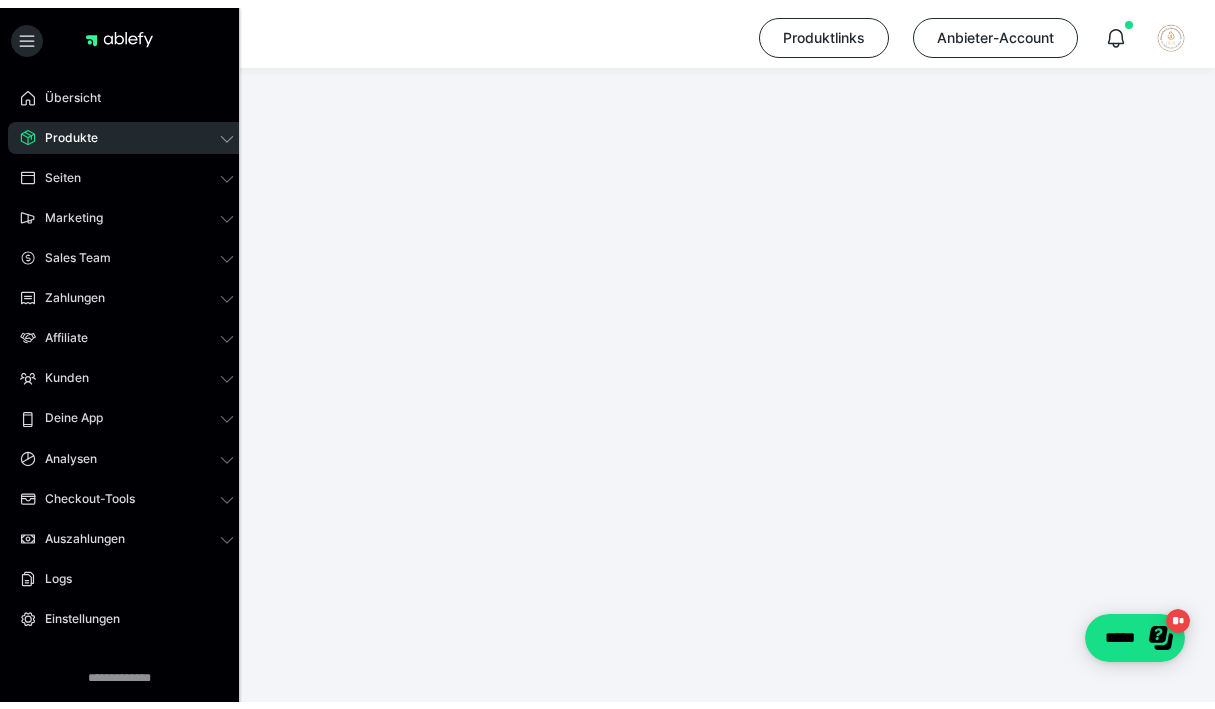 scroll, scrollTop: 297, scrollLeft: 0, axis: vertical 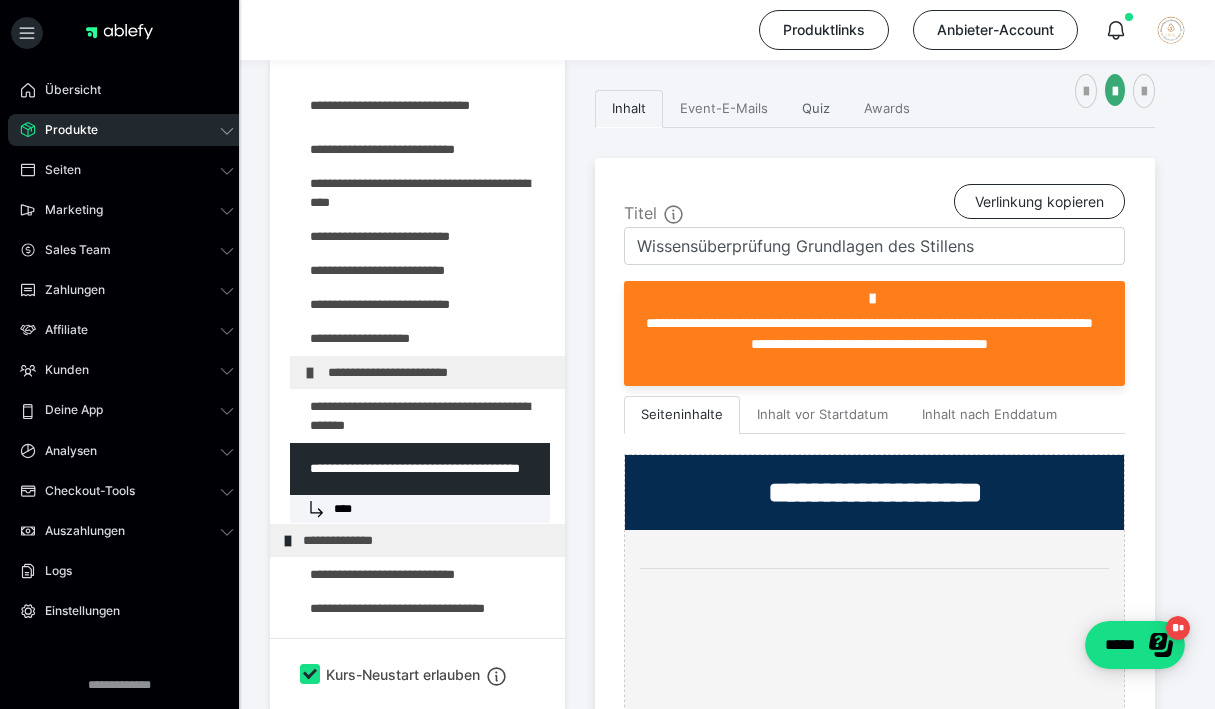 click on "Quiz" at bounding box center [816, 109] 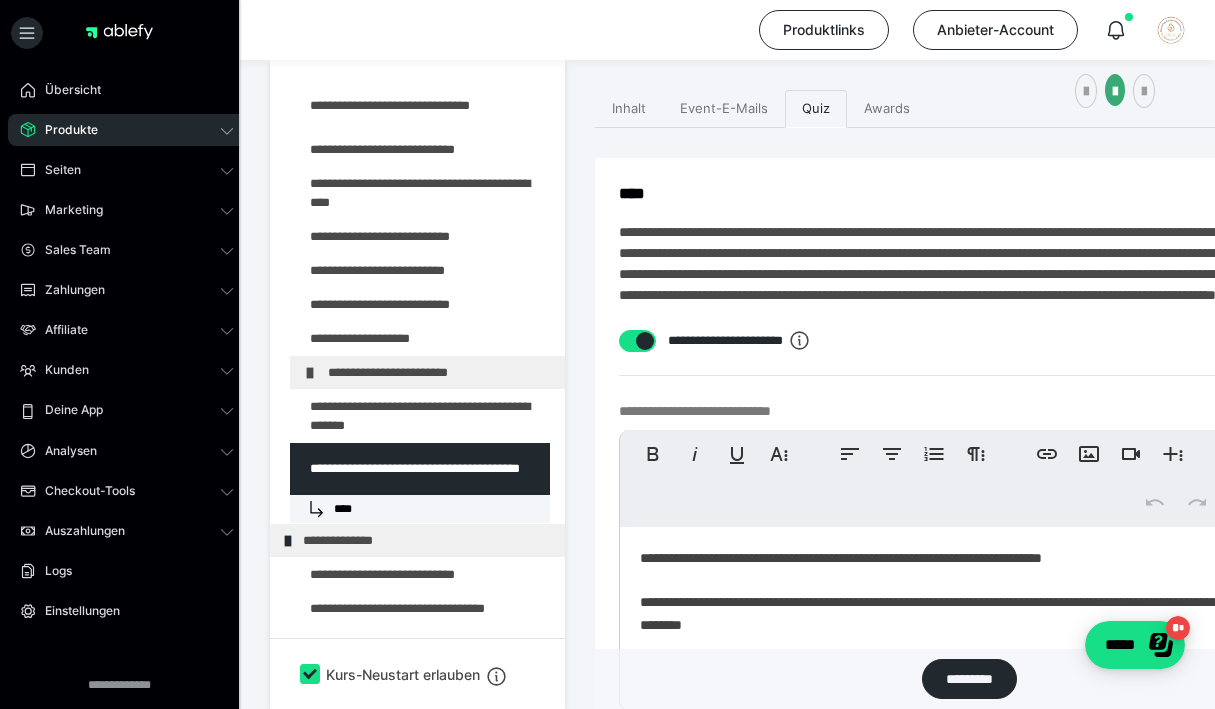 checkbox on "****" 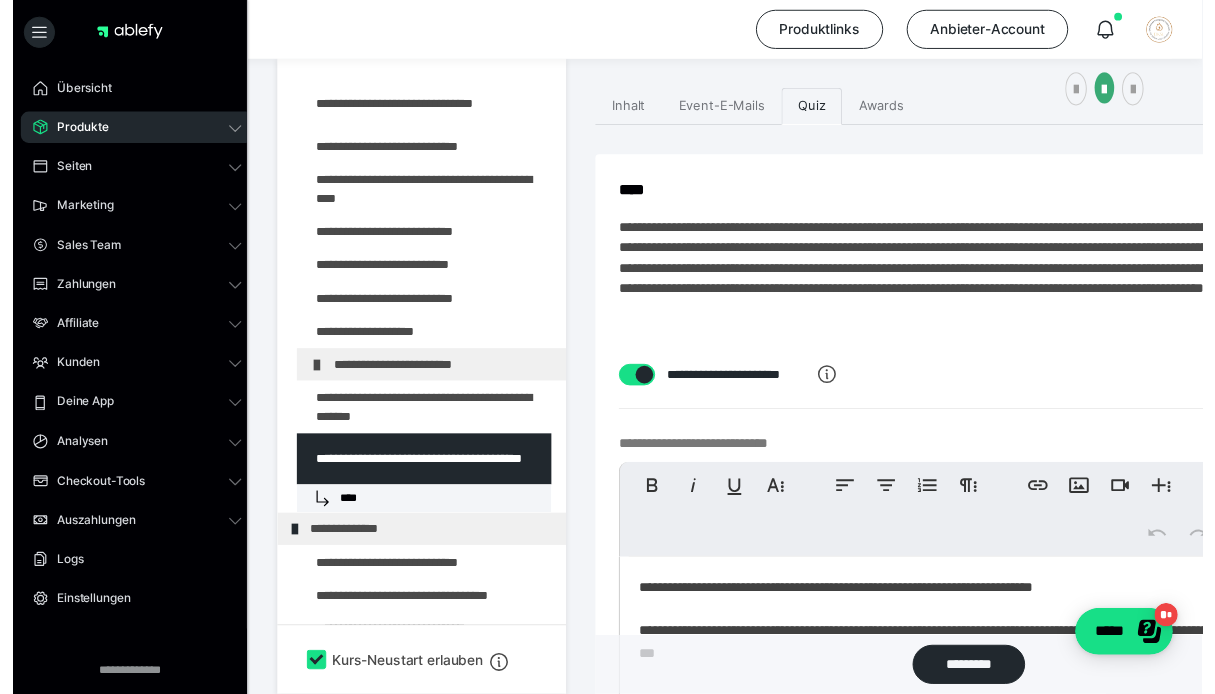 scroll, scrollTop: 769, scrollLeft: 0, axis: vertical 